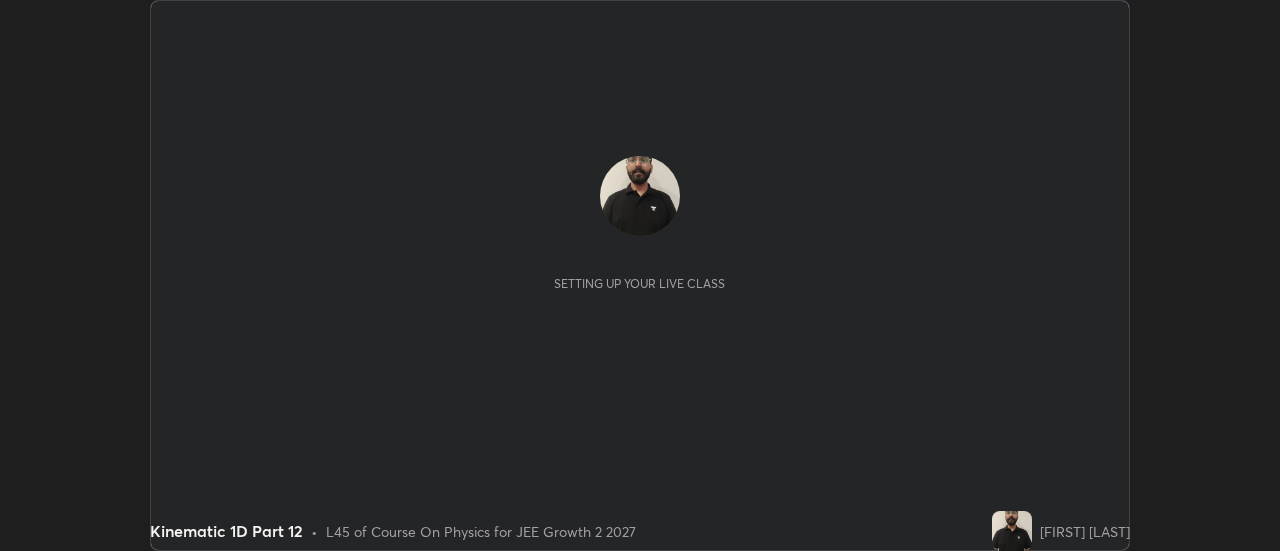 scroll, scrollTop: 0, scrollLeft: 0, axis: both 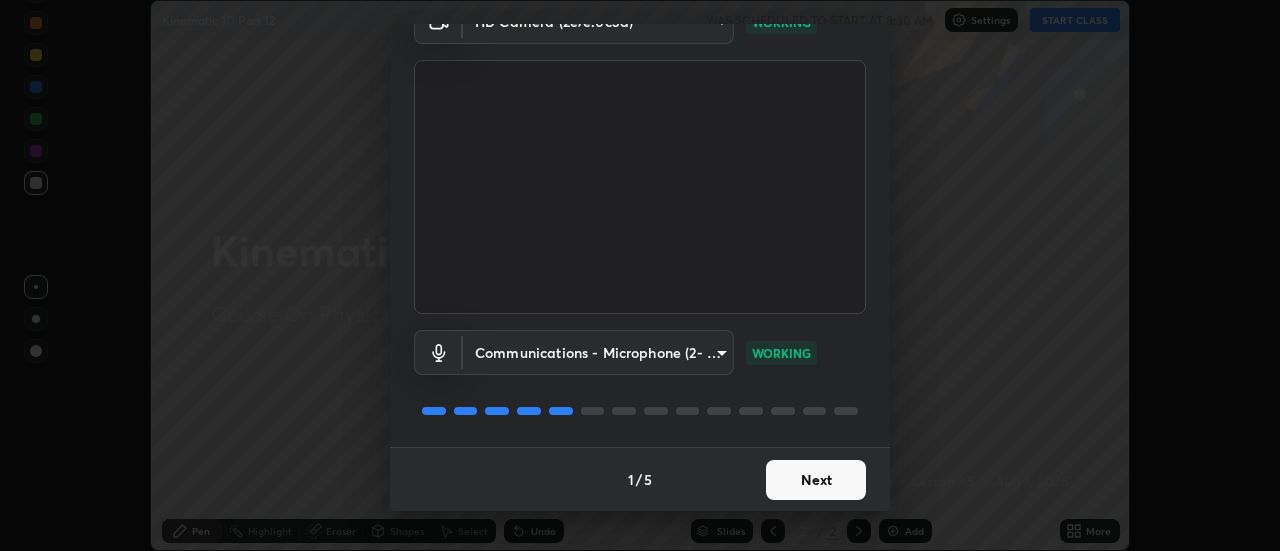 click on "Next" at bounding box center [816, 480] 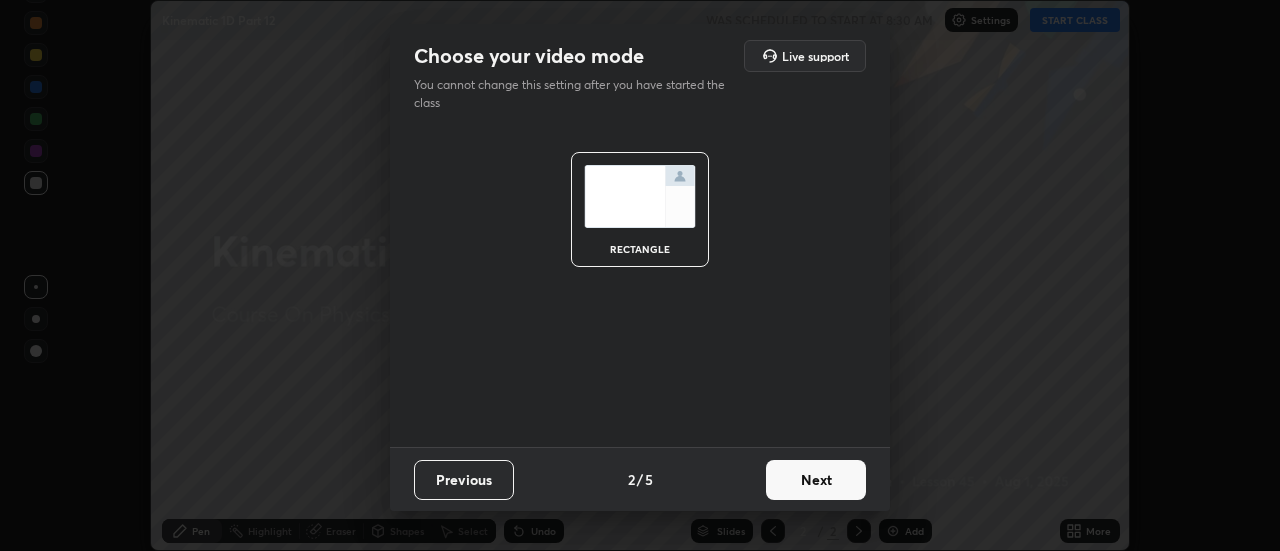 scroll, scrollTop: 0, scrollLeft: 0, axis: both 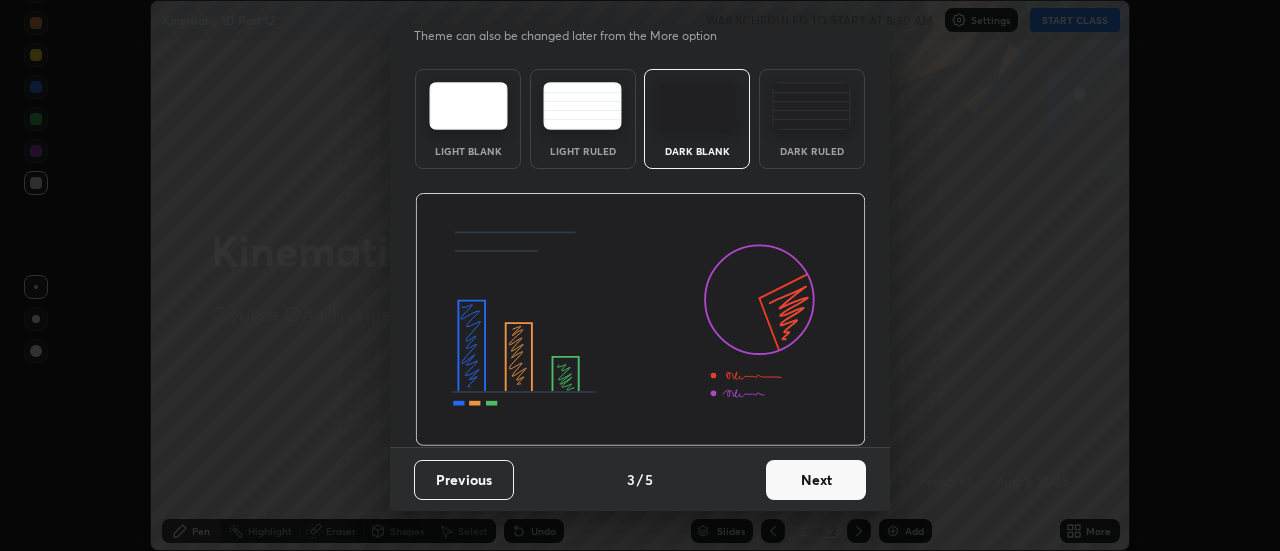 click on "Next" at bounding box center [816, 480] 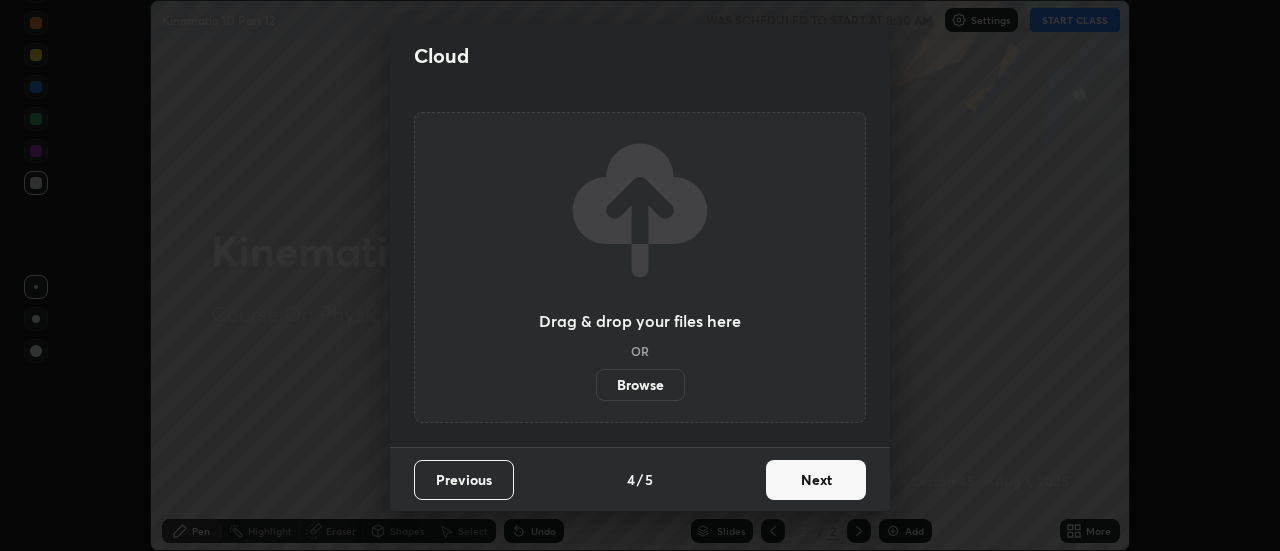 scroll, scrollTop: 0, scrollLeft: 0, axis: both 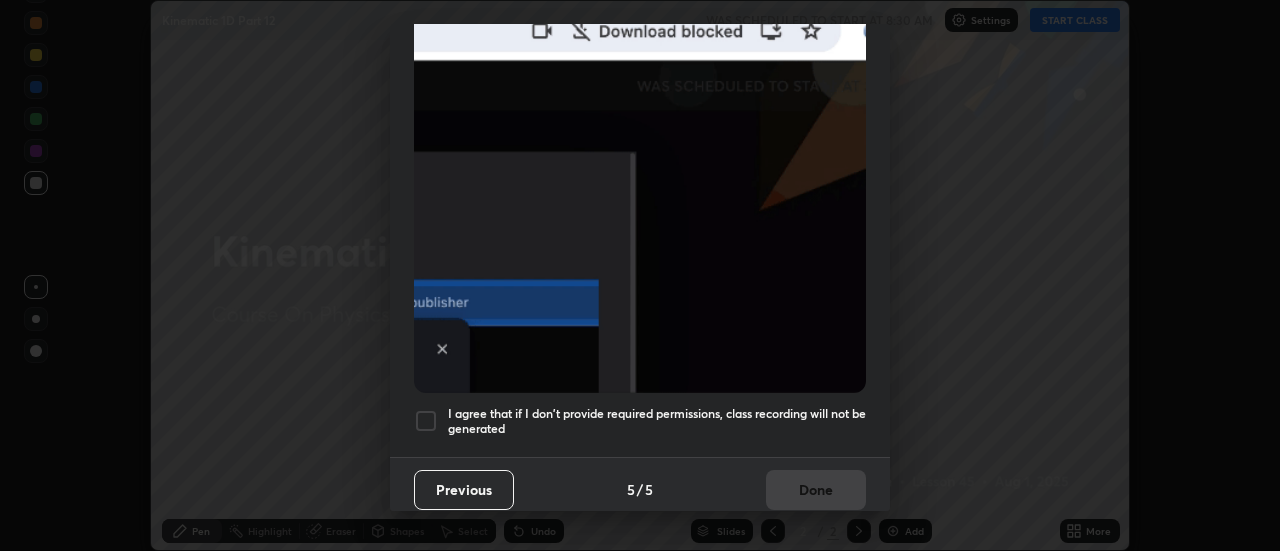 click on "I agree that if I don't provide required permissions, class recording will not be generated" at bounding box center (657, 421) 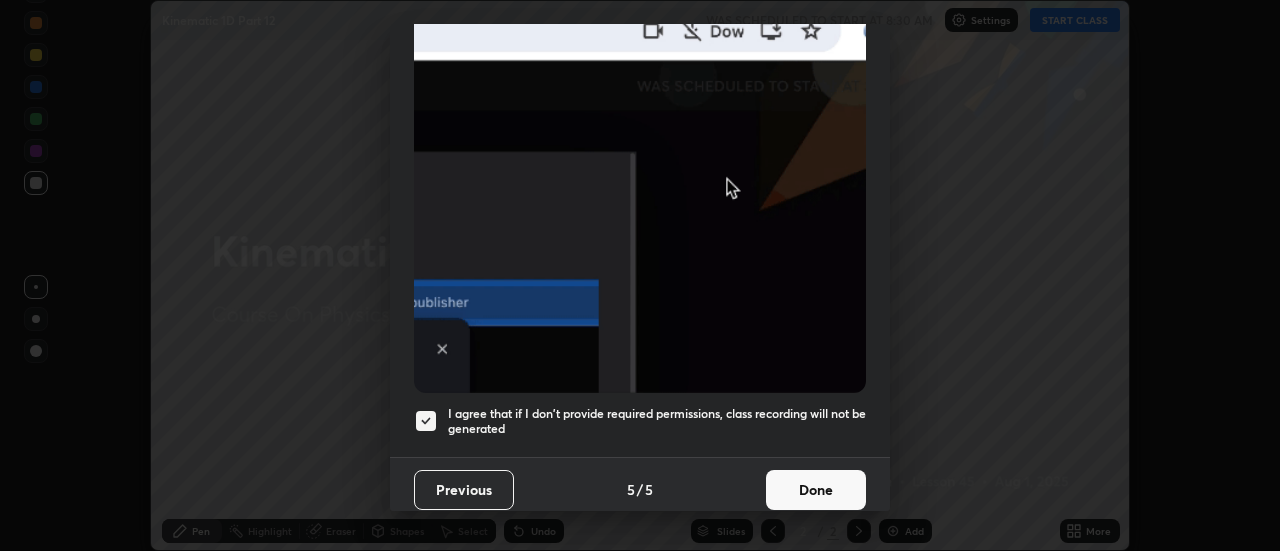 click on "Done" at bounding box center (816, 490) 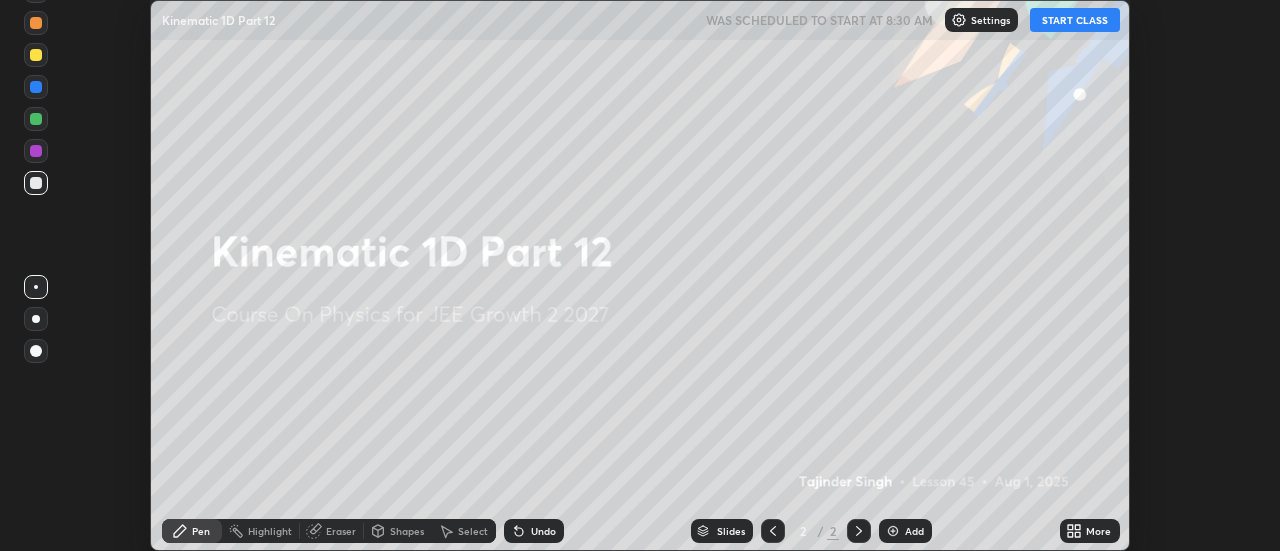 click on "START CLASS" at bounding box center (1075, 20) 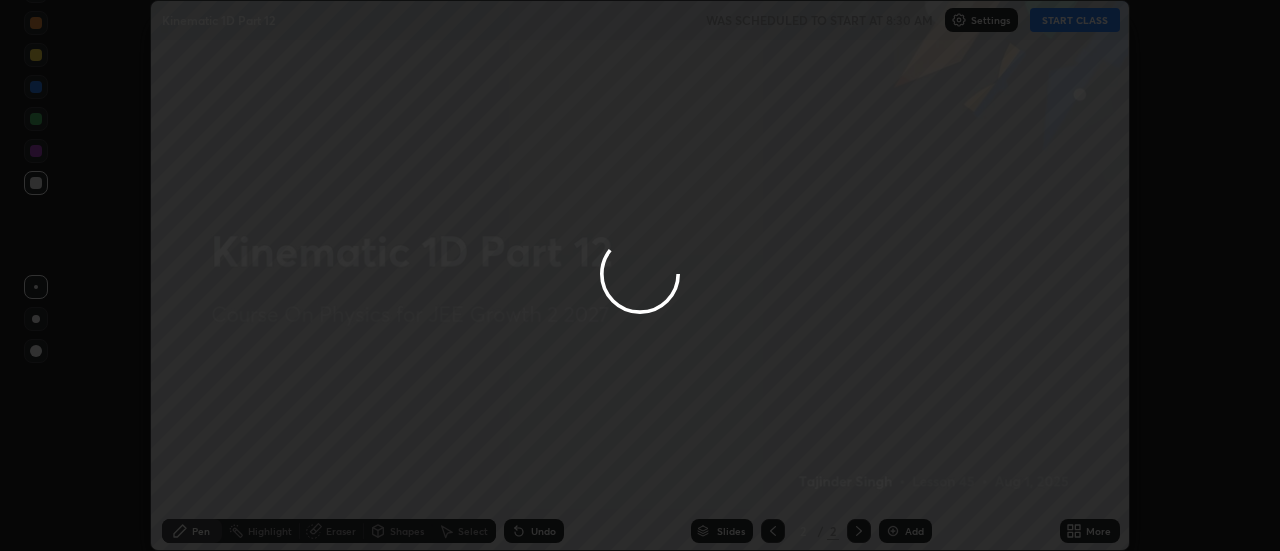 click at bounding box center [640, 275] 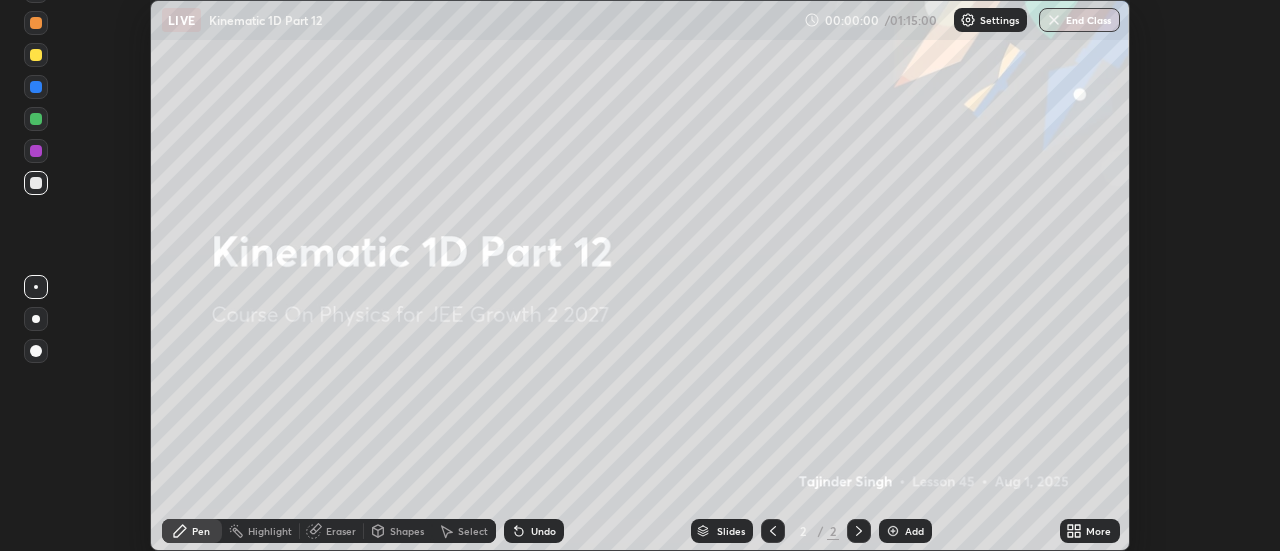 click 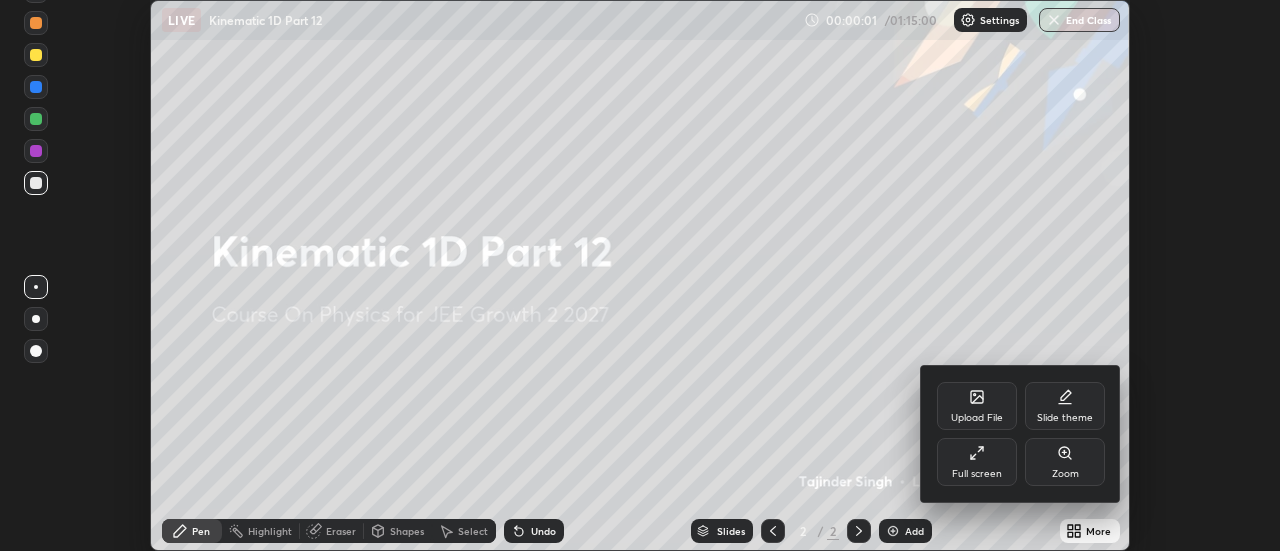 click on "Full screen" at bounding box center (977, 462) 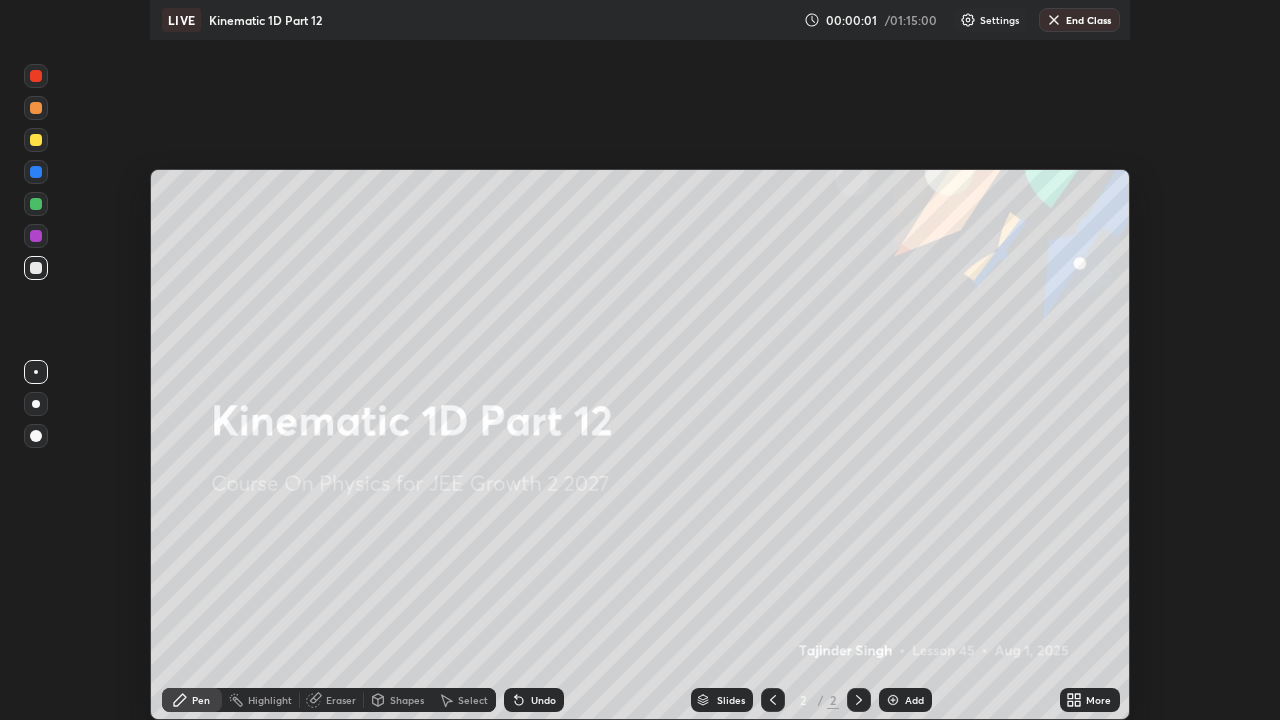 scroll, scrollTop: 99280, scrollLeft: 98720, axis: both 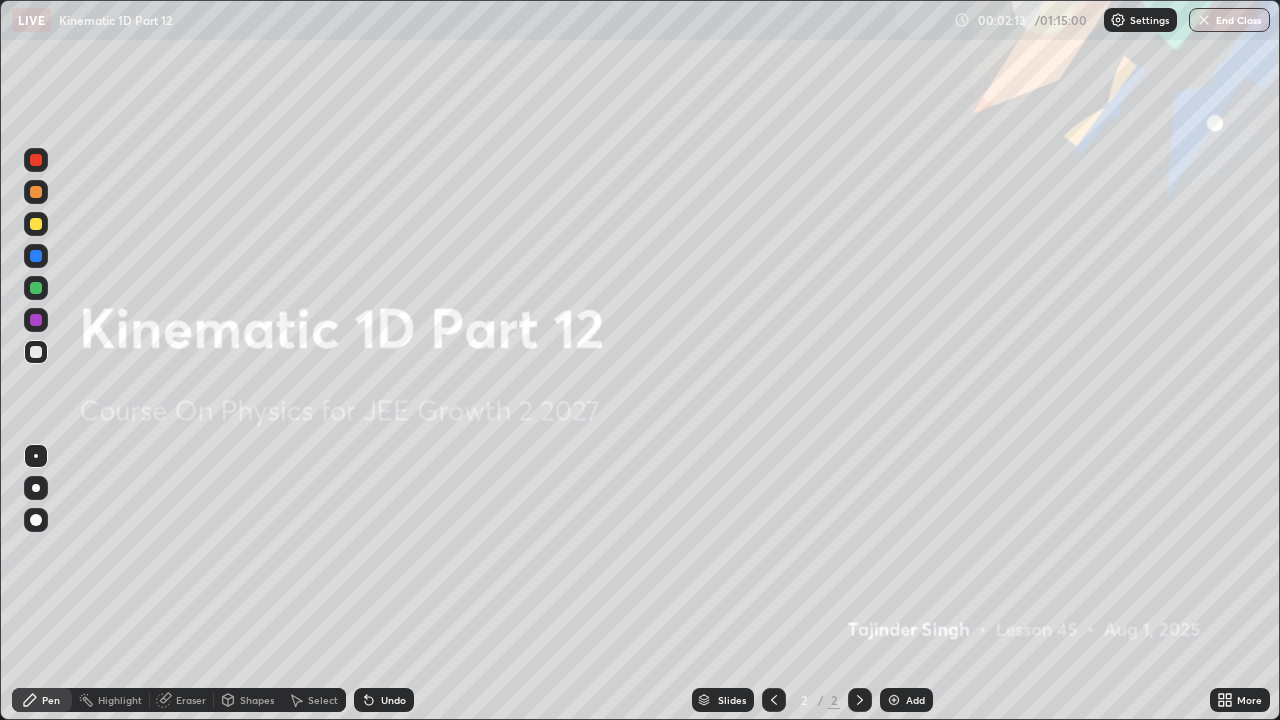 click at bounding box center [894, 700] 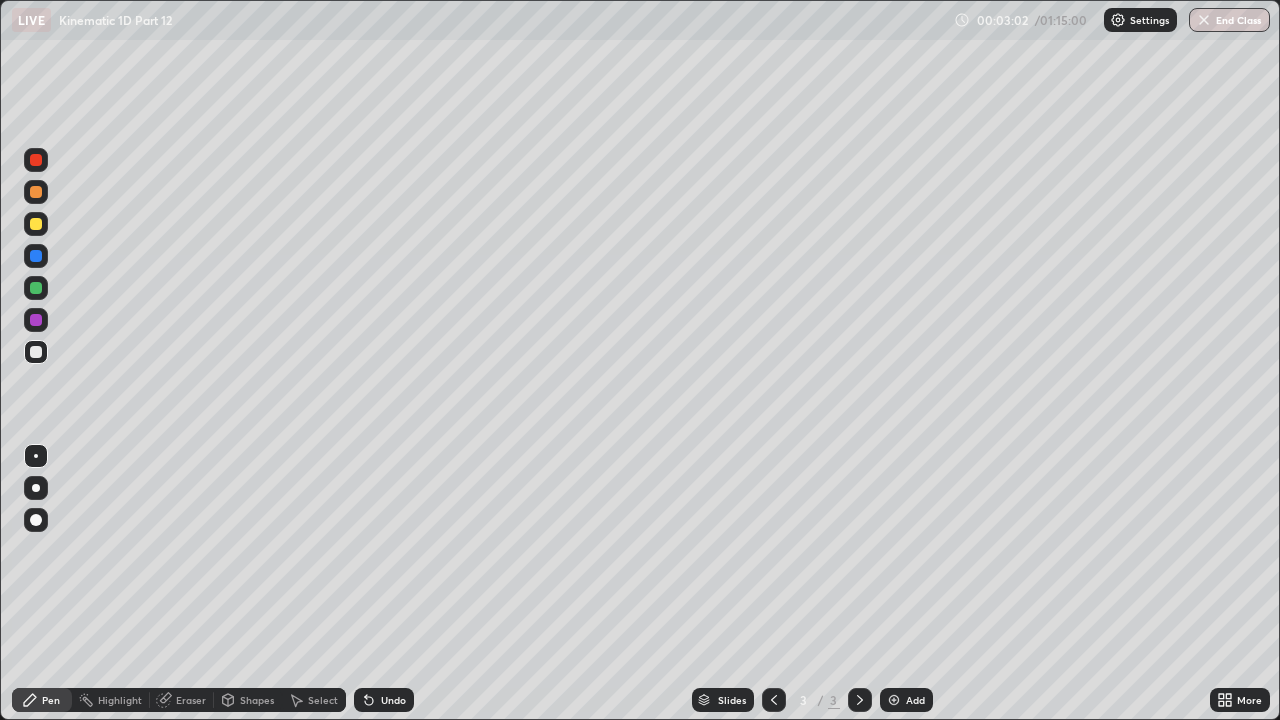 click on "Undo" at bounding box center [393, 700] 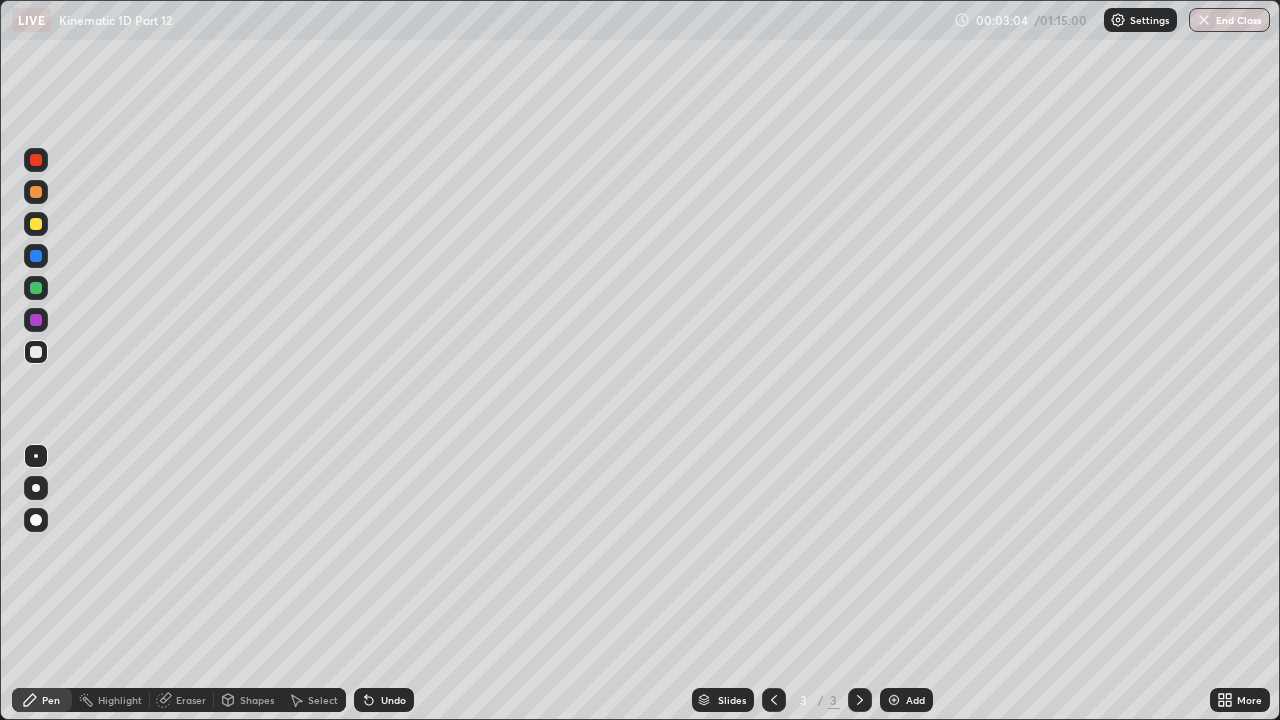 click on "Undo" at bounding box center (393, 700) 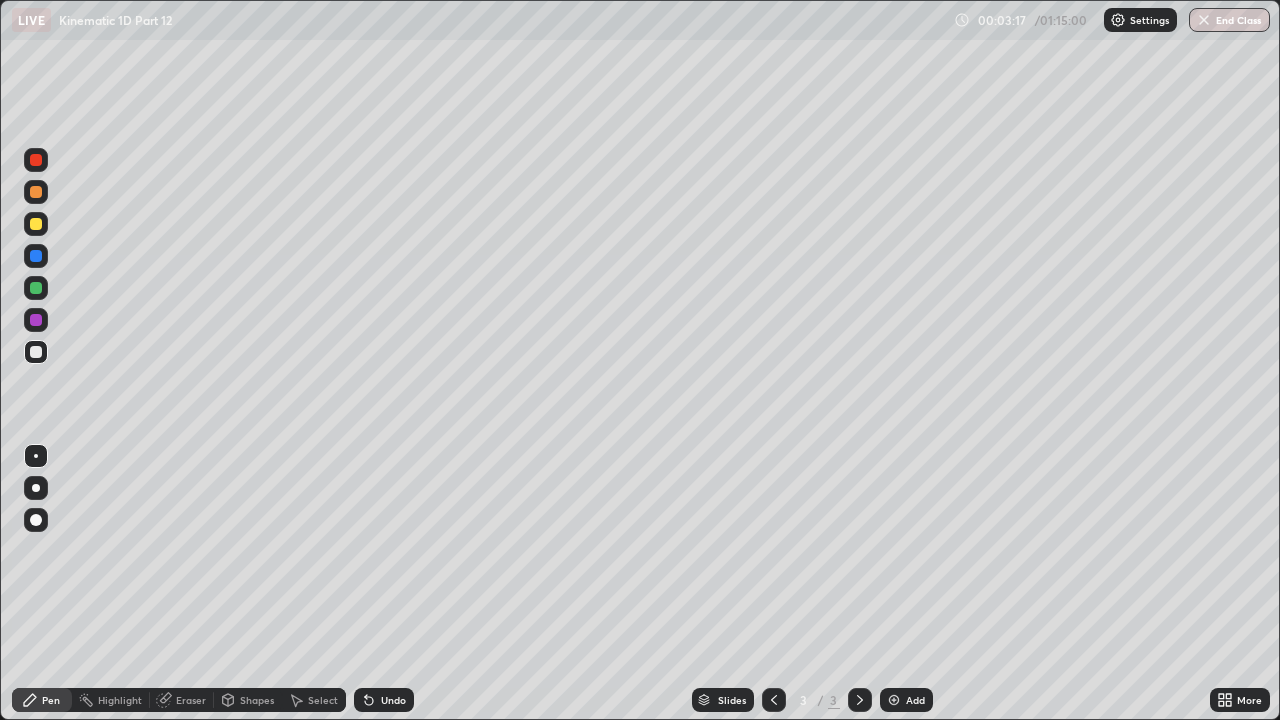 click at bounding box center [36, 224] 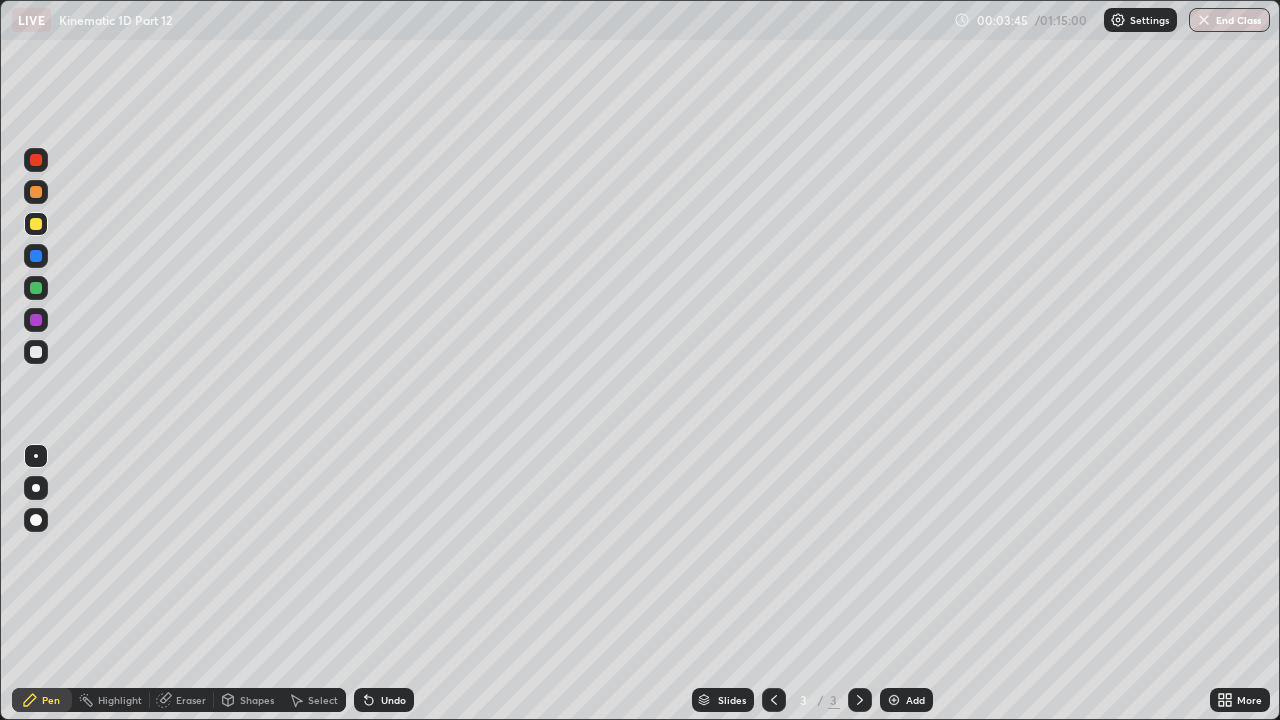 click at bounding box center [36, 288] 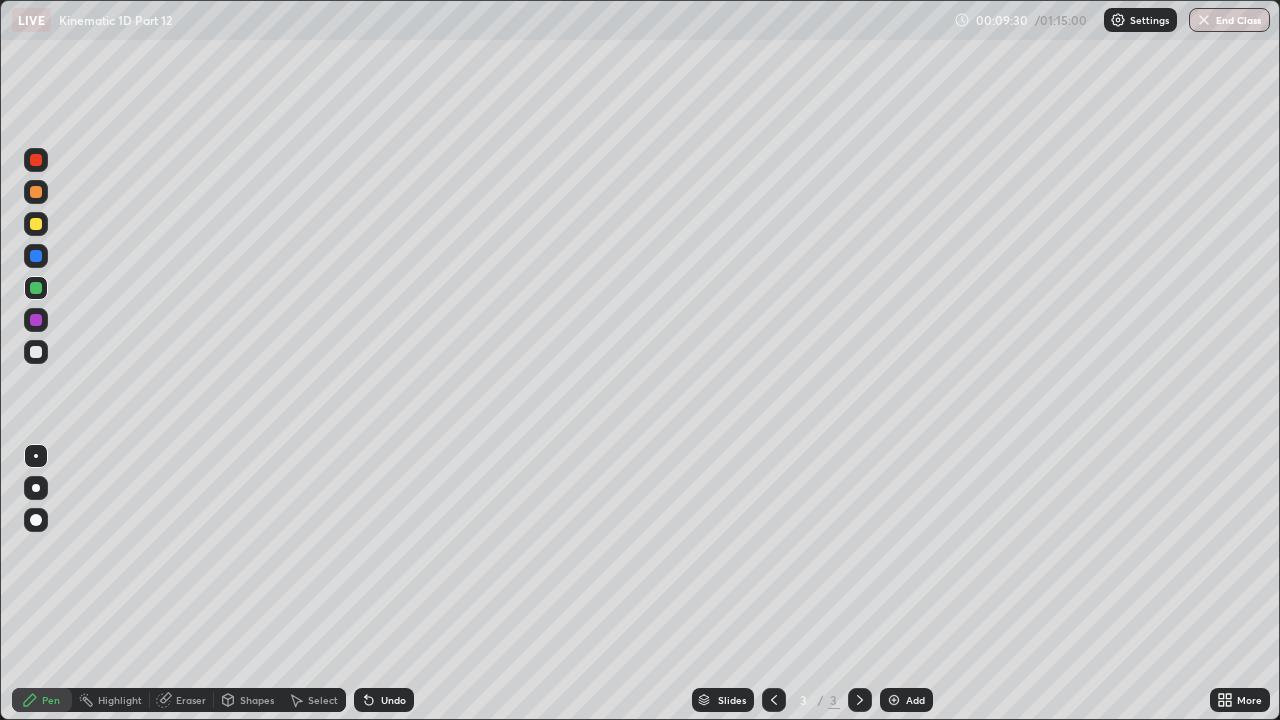 click at bounding box center (36, 352) 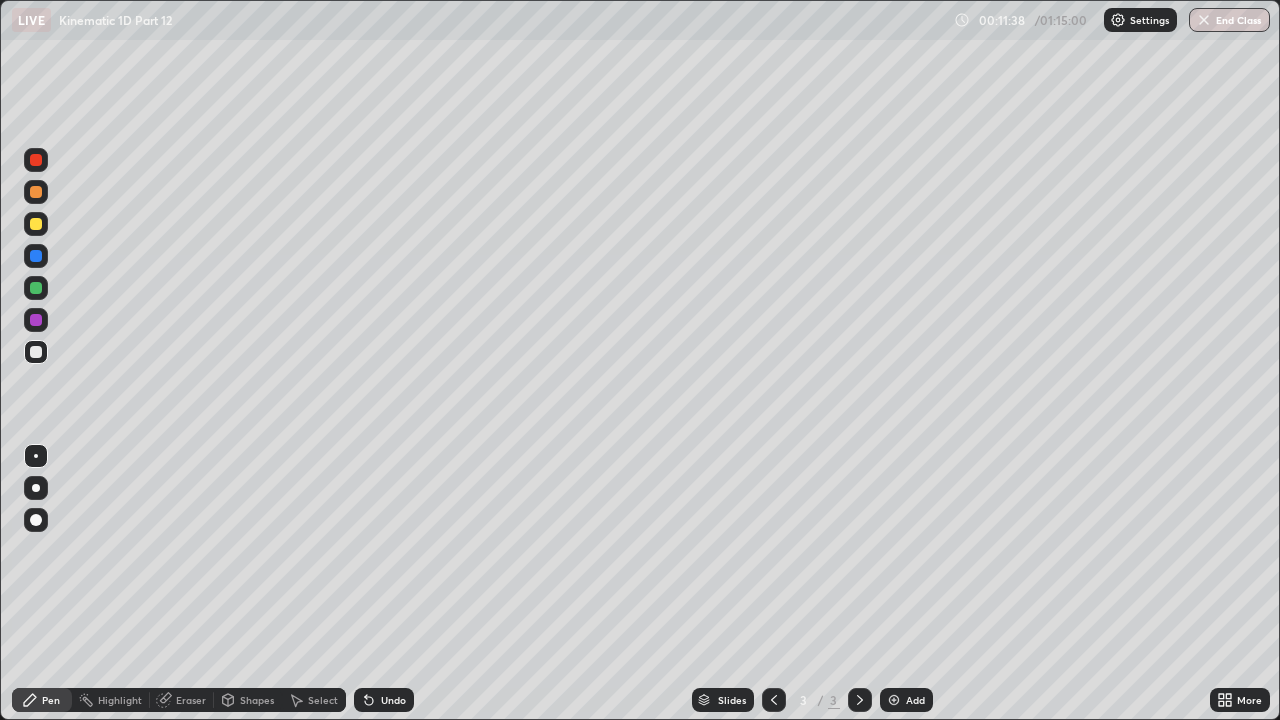 click at bounding box center (36, 288) 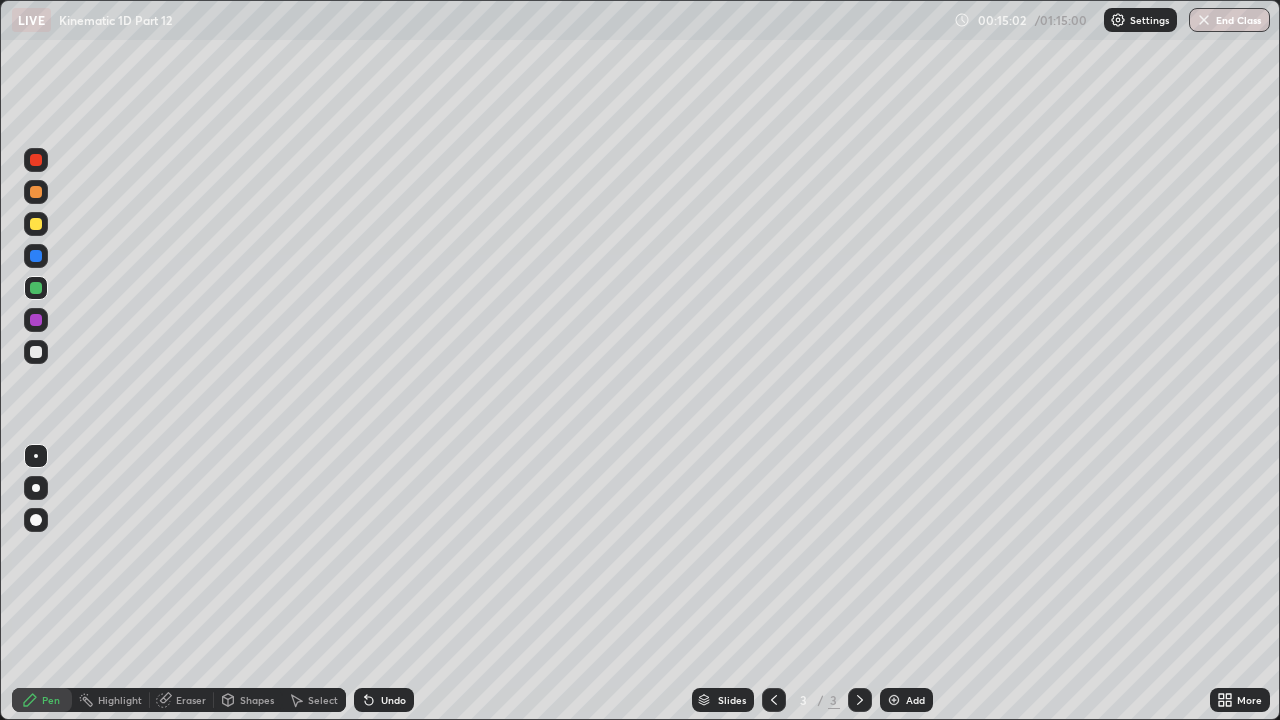 click on "Add" at bounding box center [915, 700] 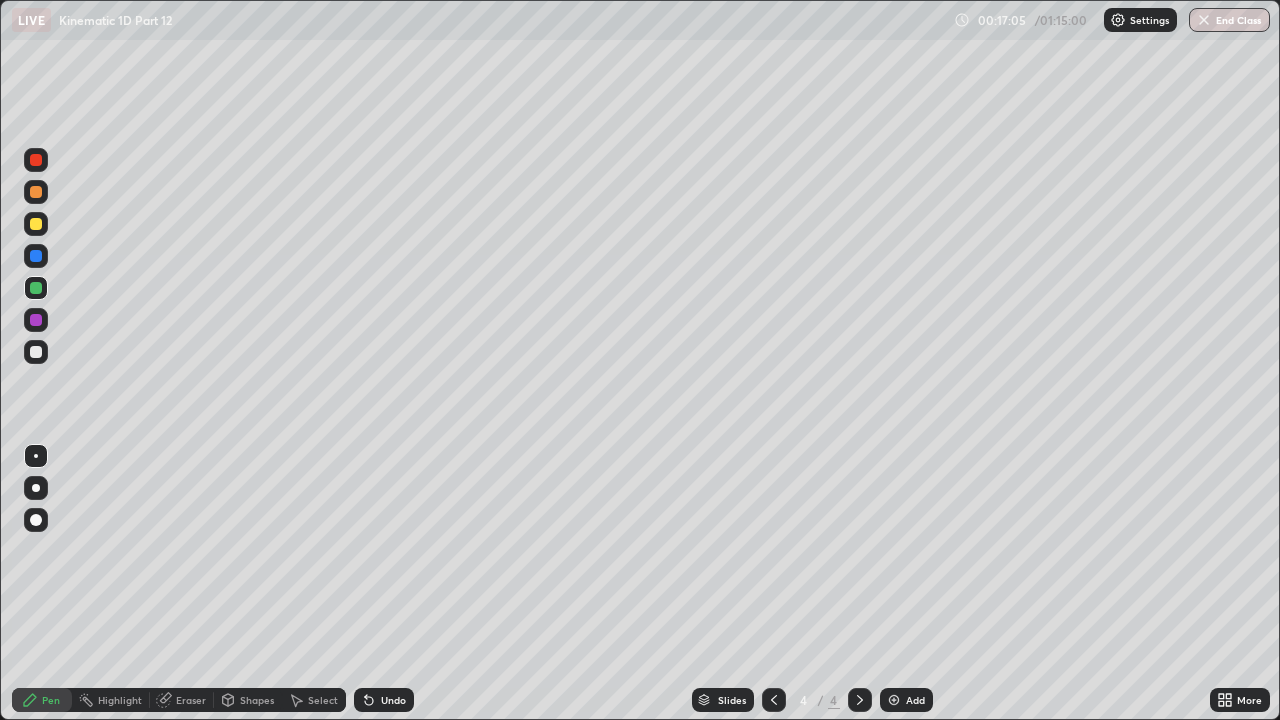 click on "Undo" at bounding box center (384, 700) 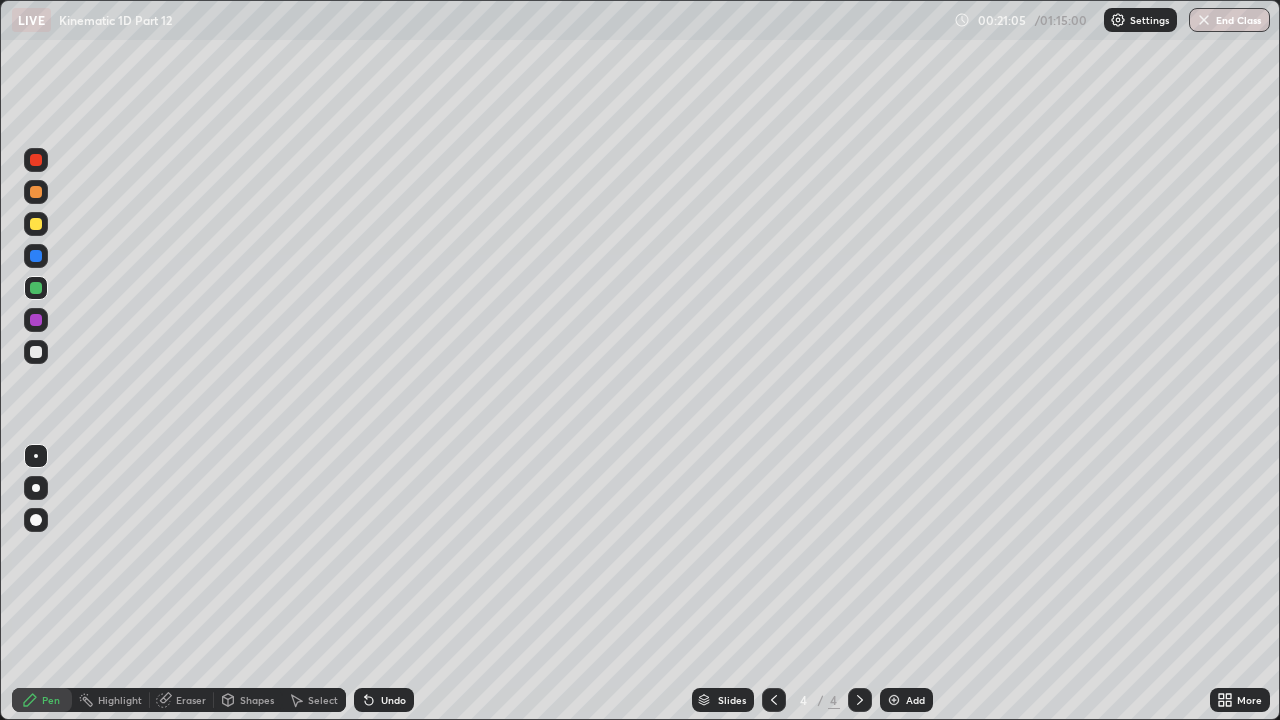 click at bounding box center (36, 352) 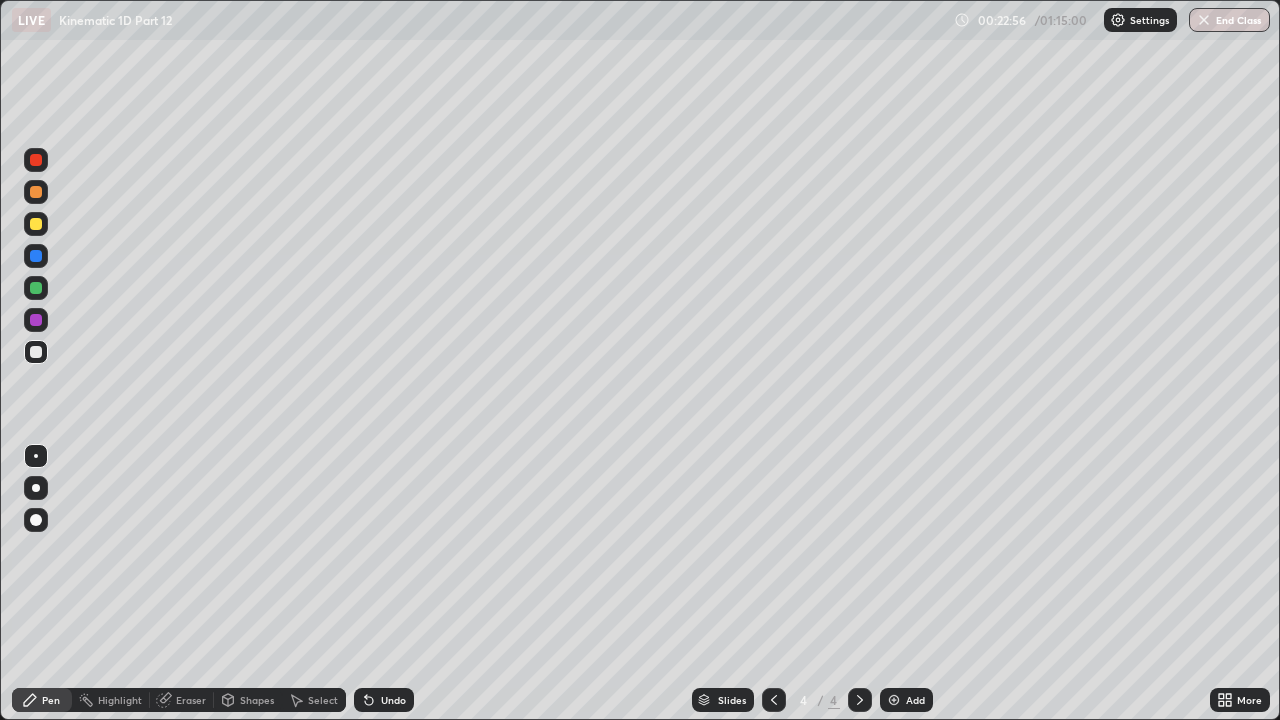 click on "Undo" at bounding box center (393, 700) 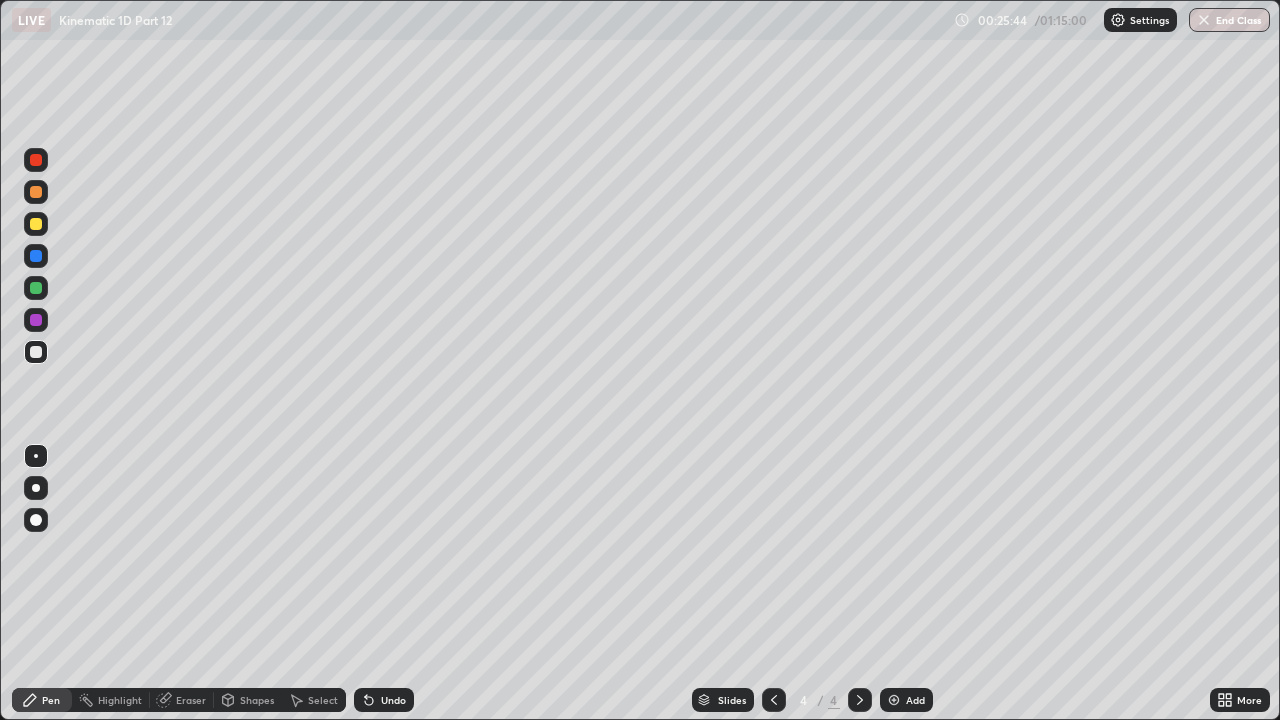 click on "Undo" at bounding box center (384, 700) 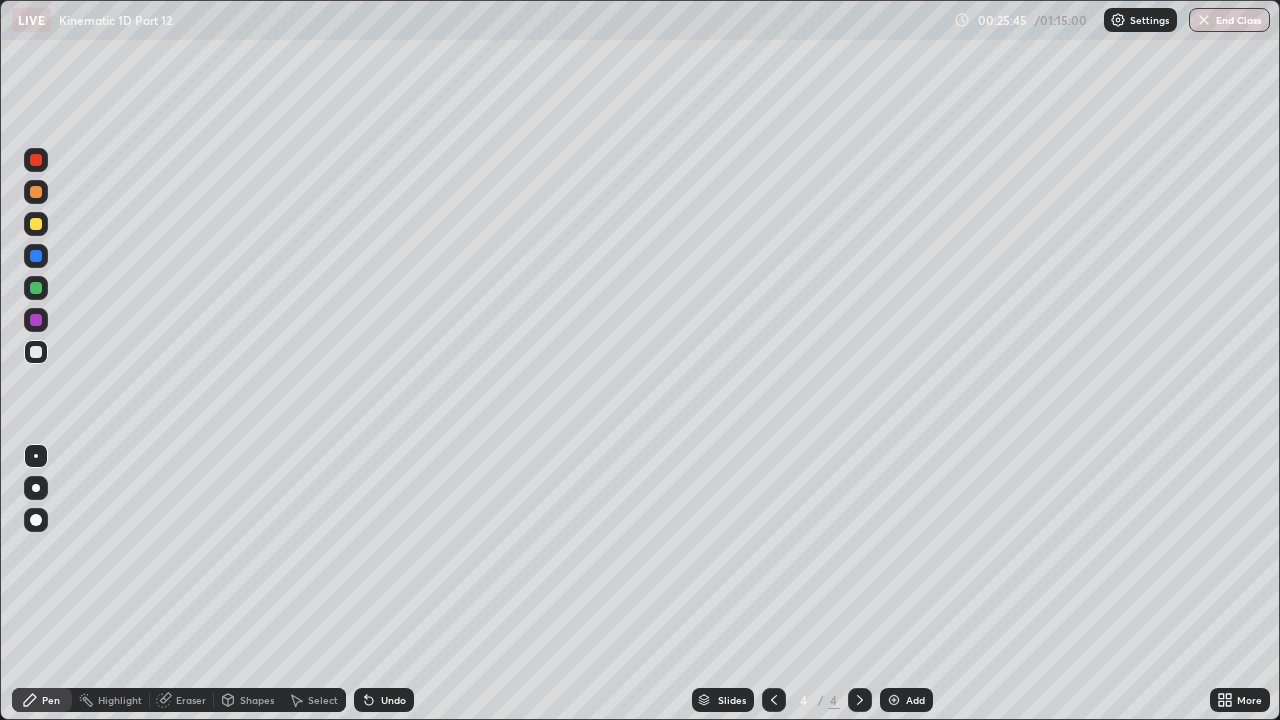 click on "Undo" at bounding box center [384, 700] 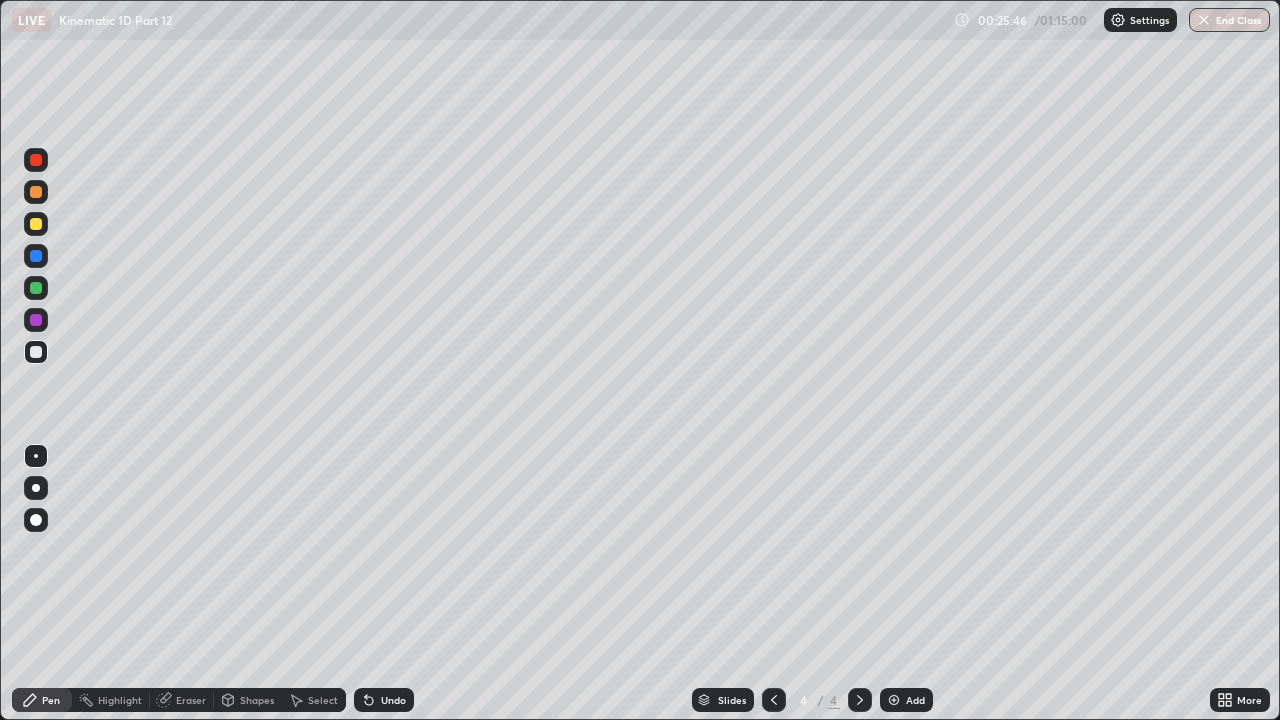 click 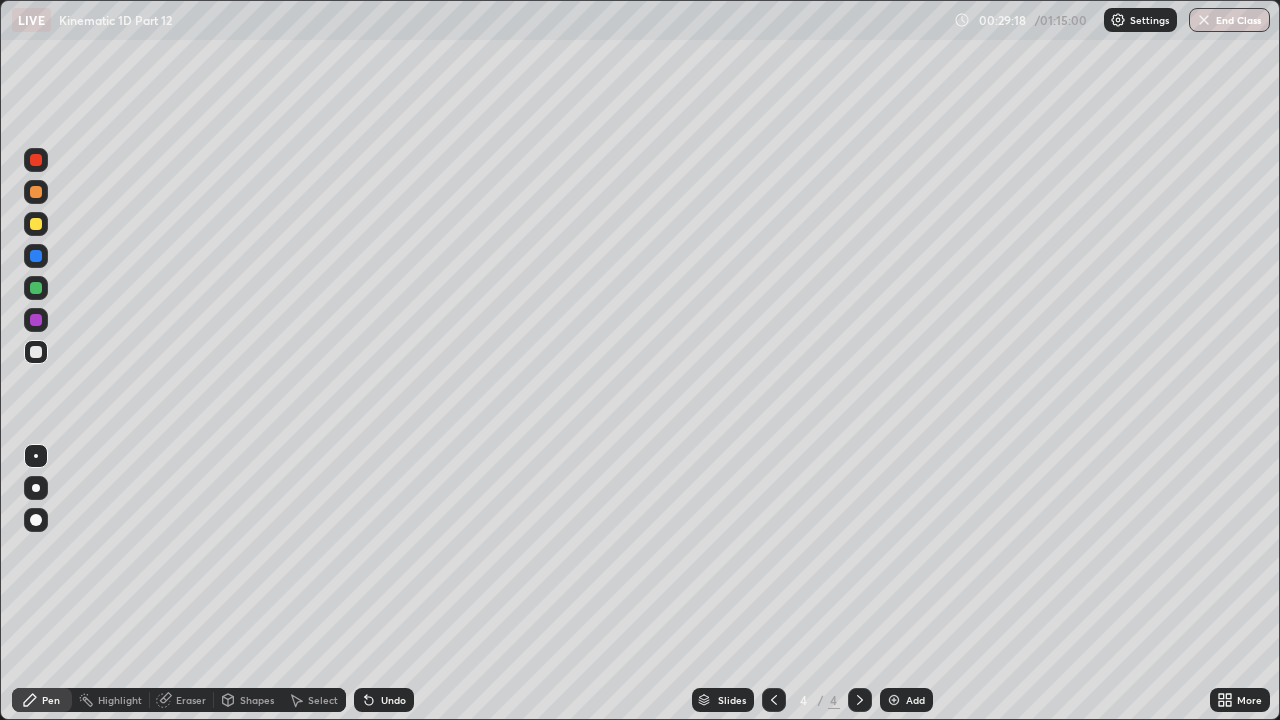 click at bounding box center (36, 288) 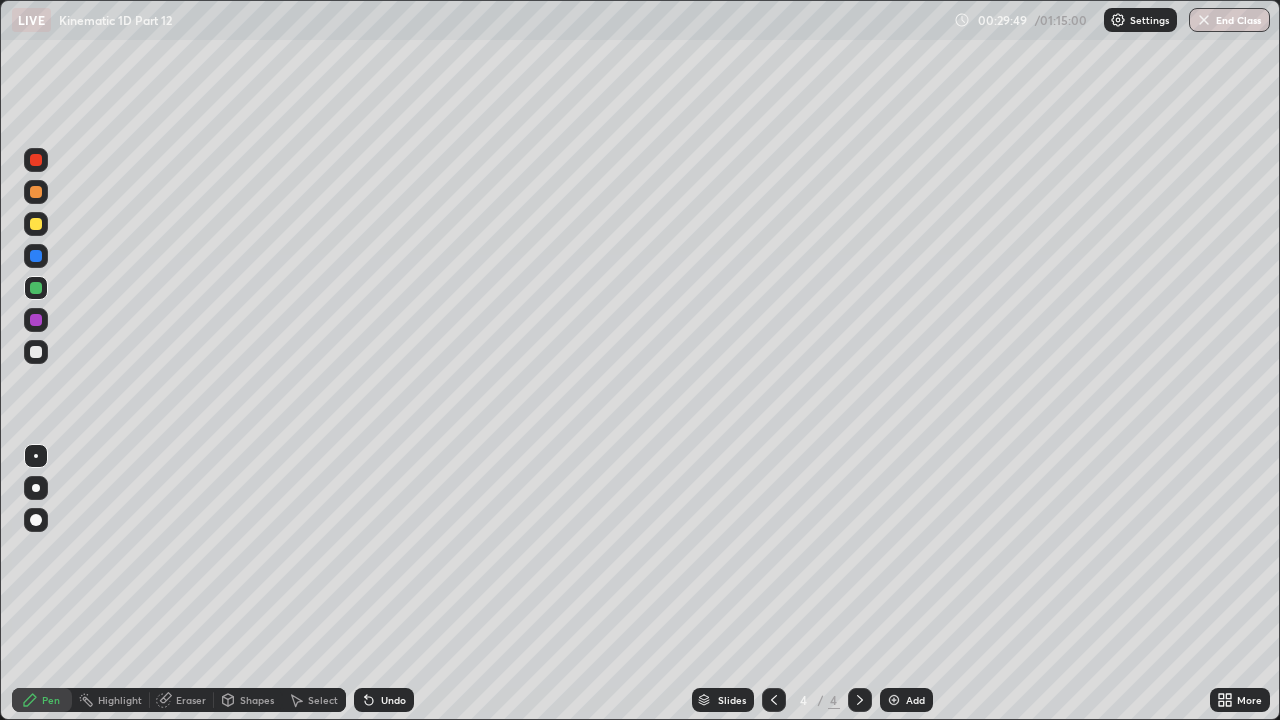 click at bounding box center [36, 224] 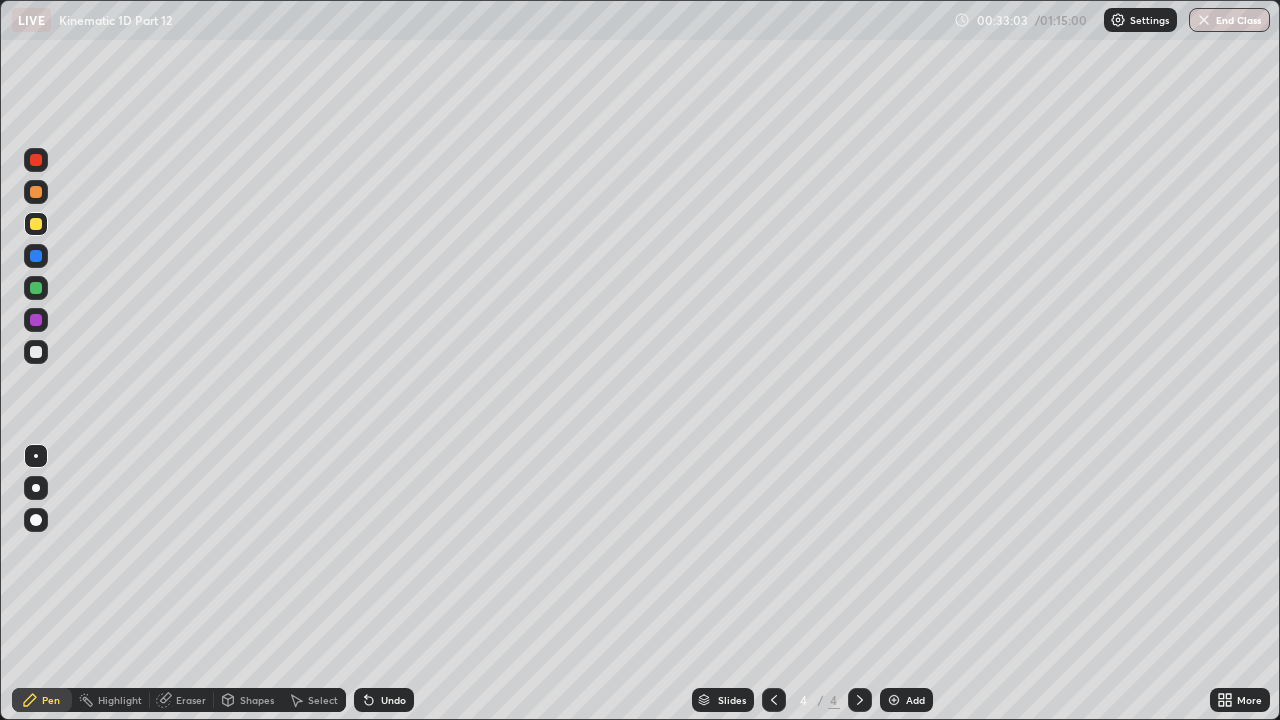 click on "Eraser" at bounding box center [191, 700] 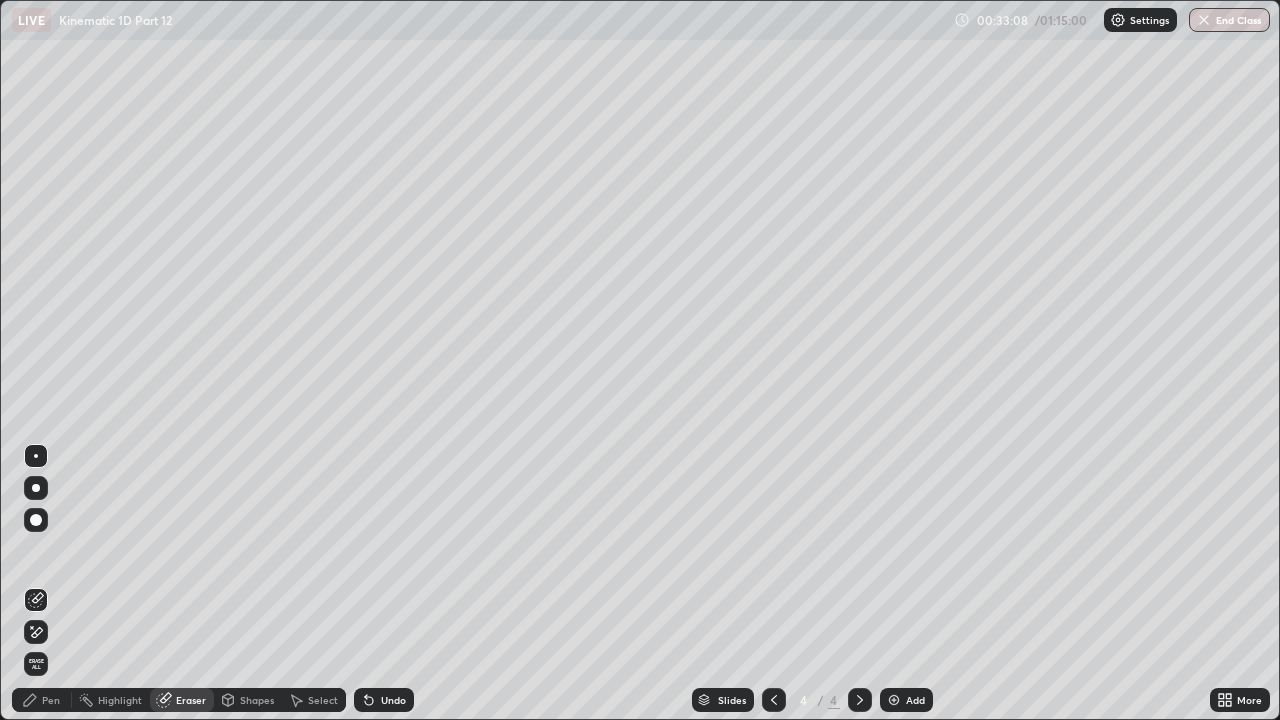 click on "Pen" at bounding box center (42, 700) 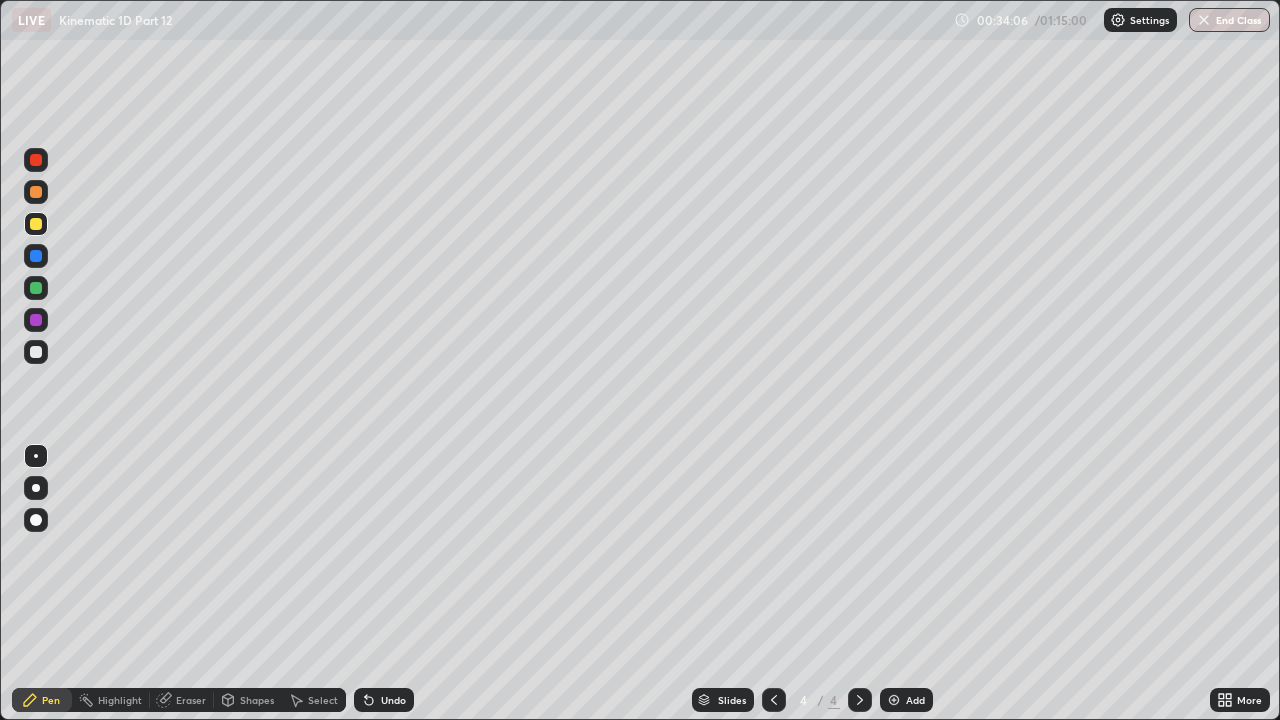 click on "Eraser" at bounding box center (182, 700) 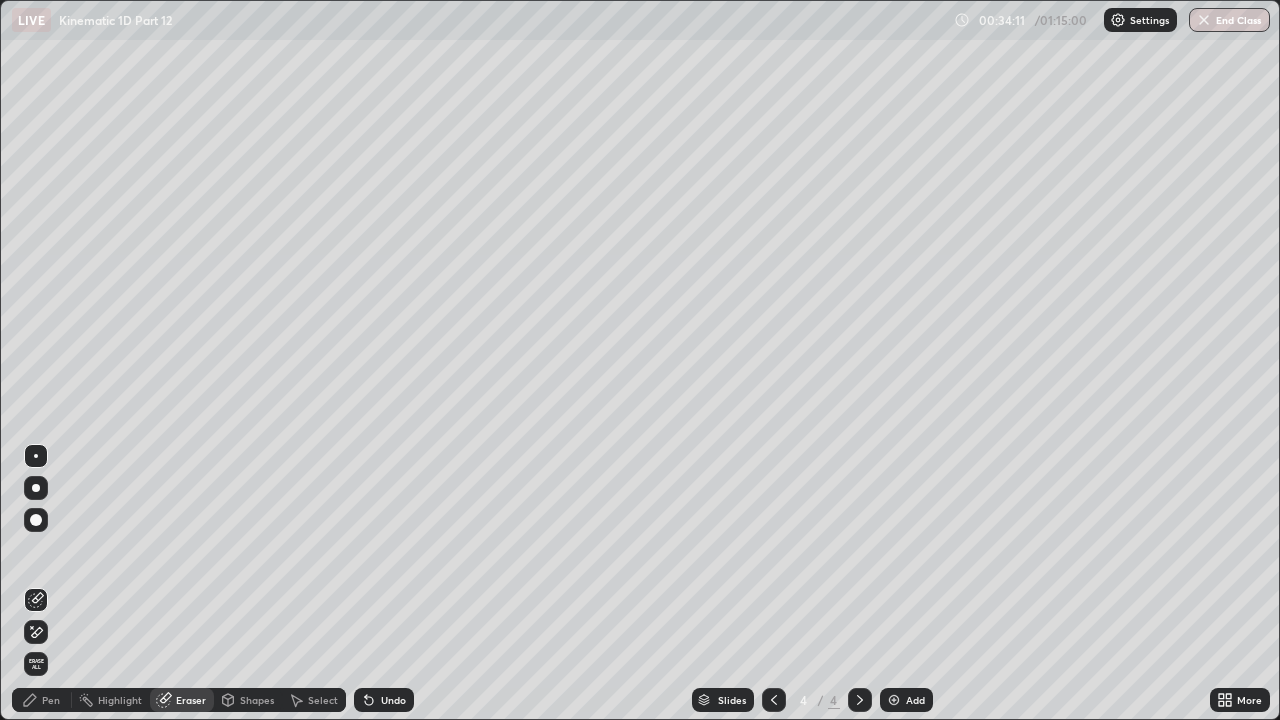 click on "Select" at bounding box center [323, 700] 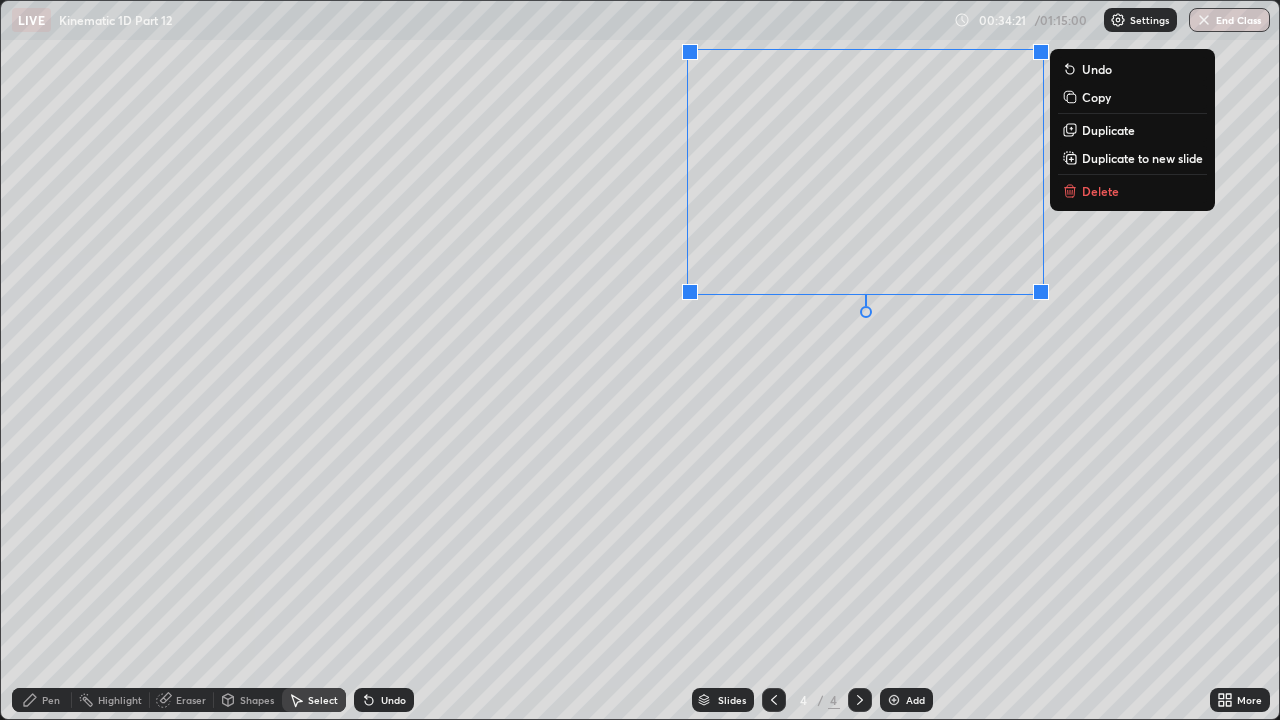 click on "Copy" at bounding box center (1096, 97) 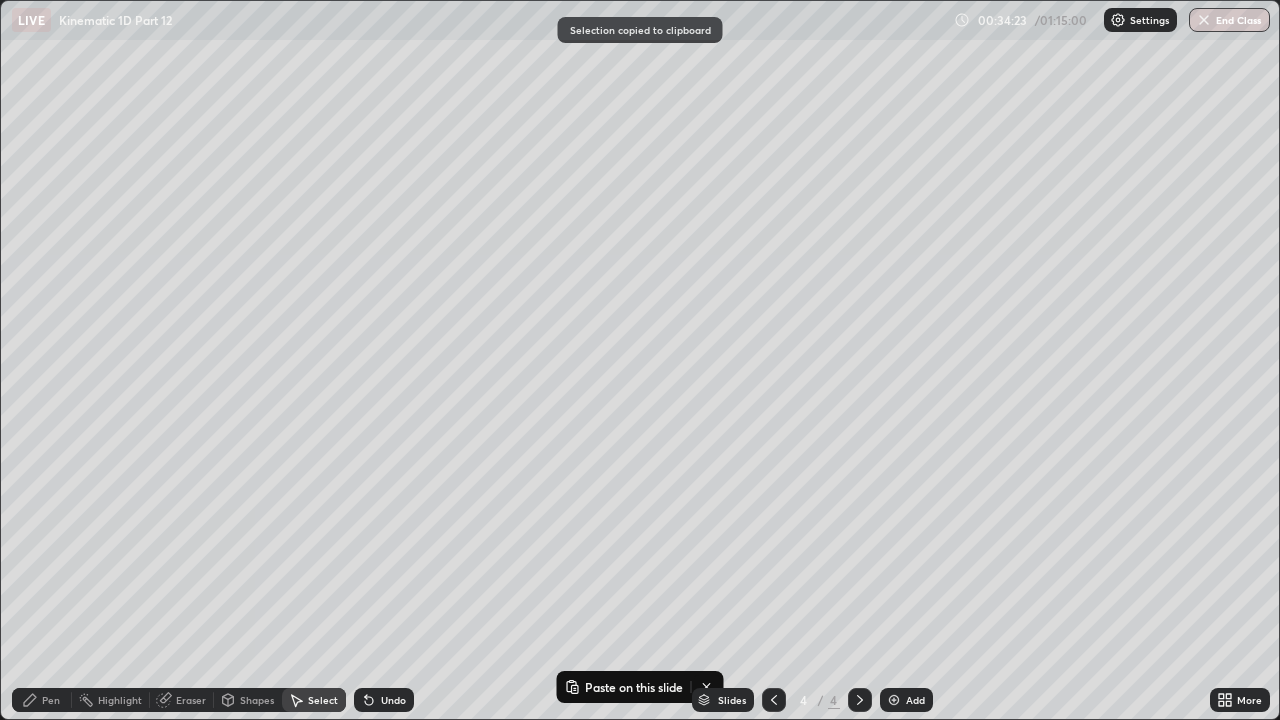 click 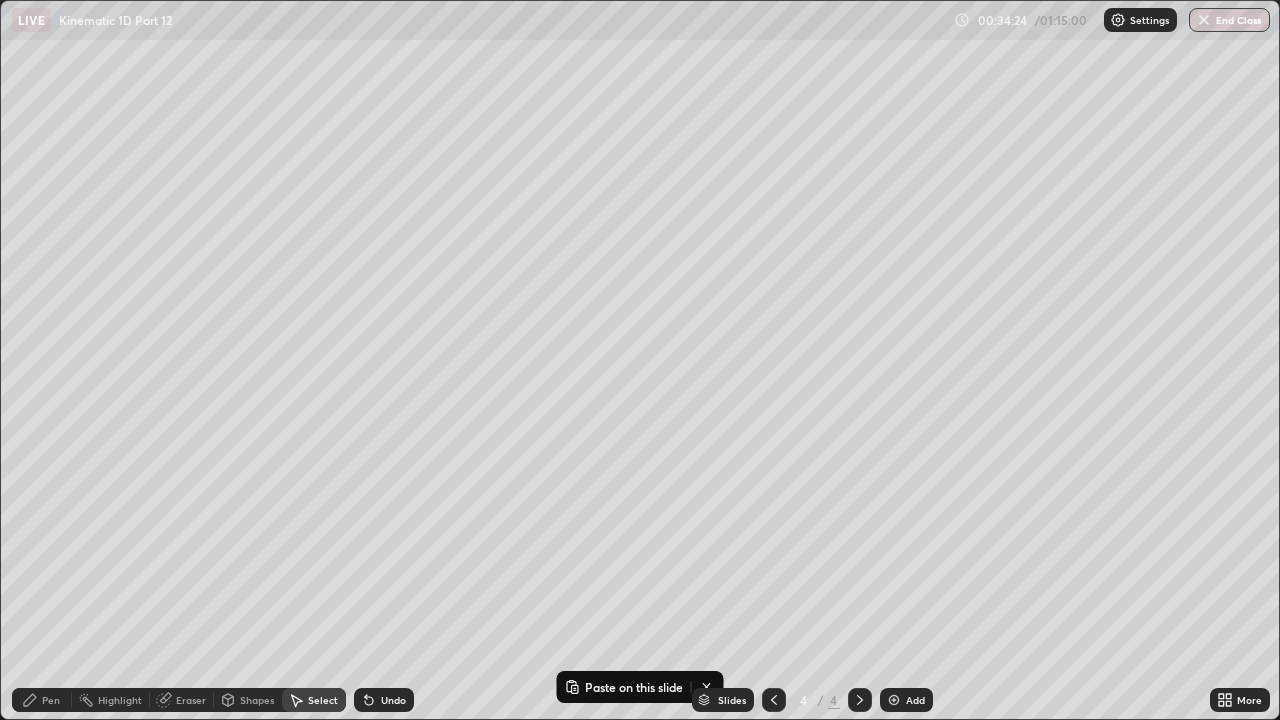 click on "Add" at bounding box center [906, 700] 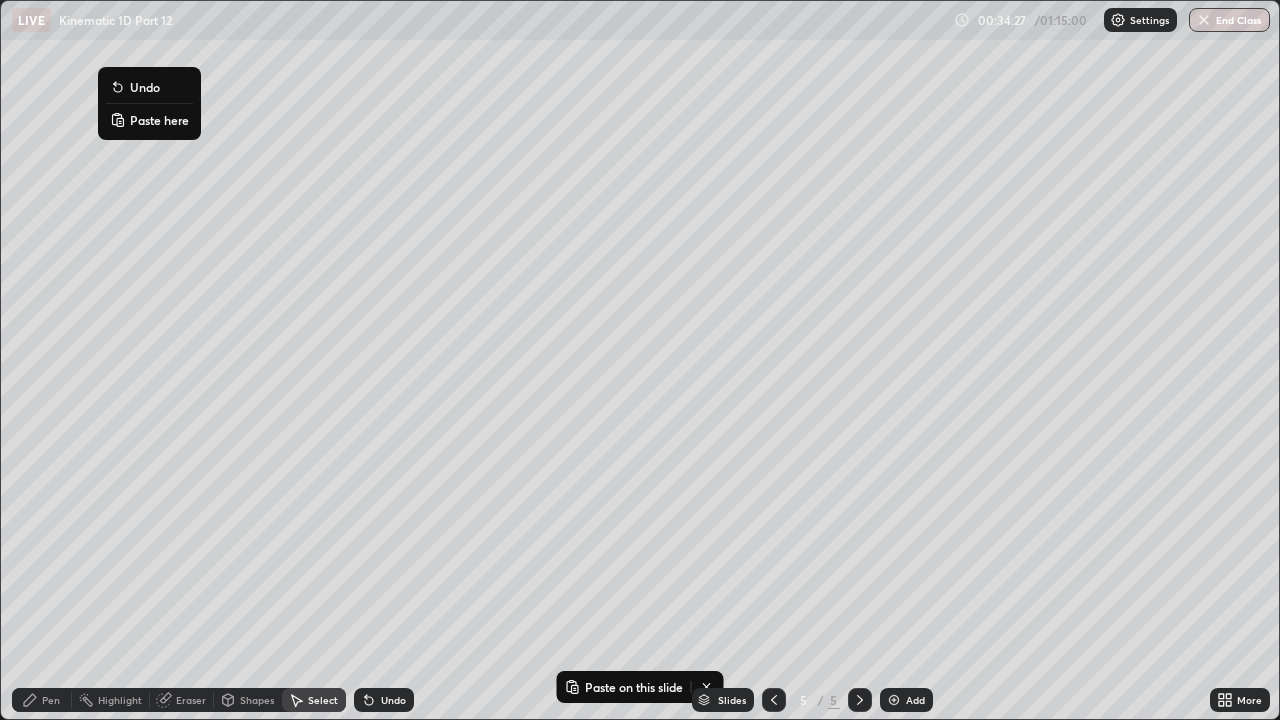 click on "Paste here" at bounding box center (159, 120) 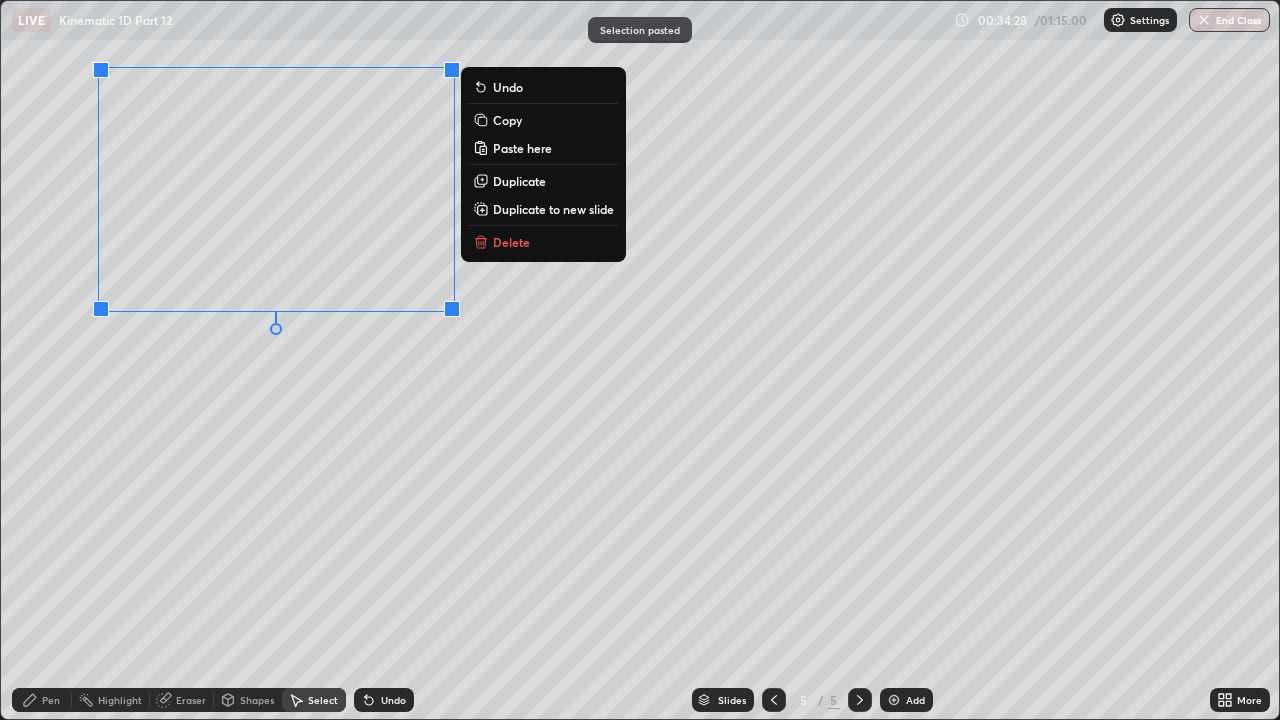 click on "0 ° Undo Copy Paste here Duplicate Duplicate to new slide Delete" at bounding box center [640, 360] 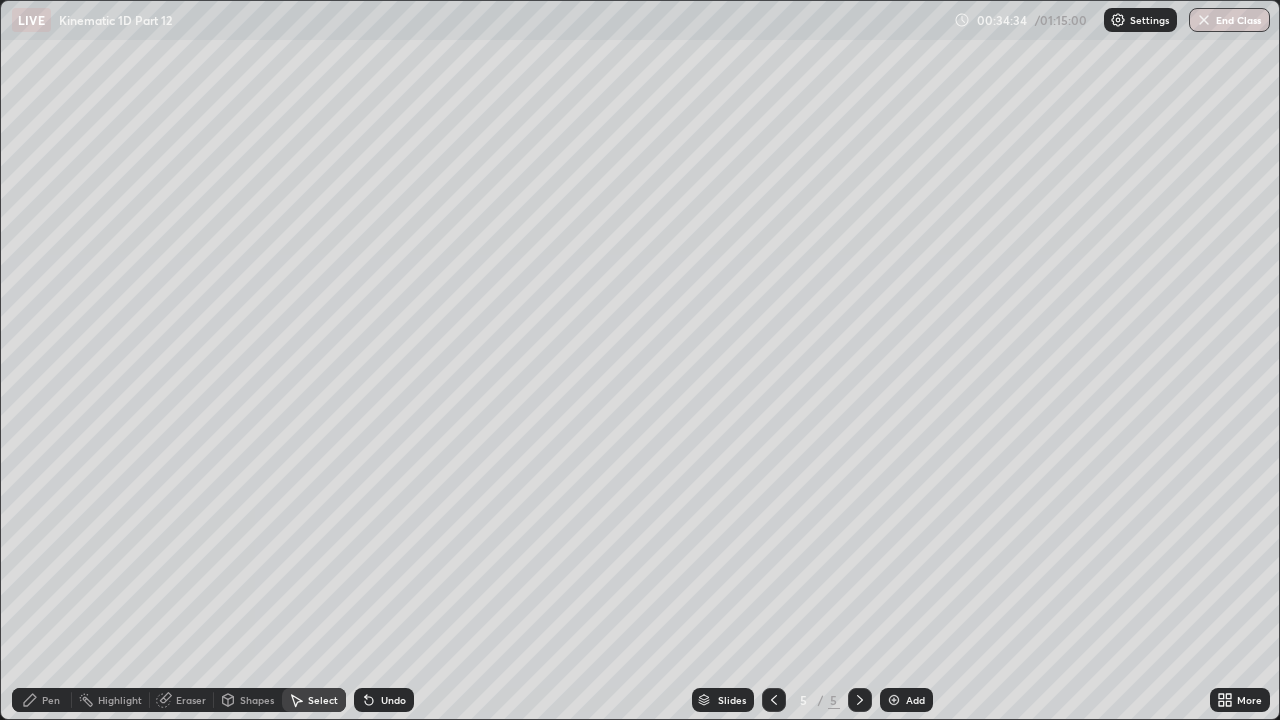 click 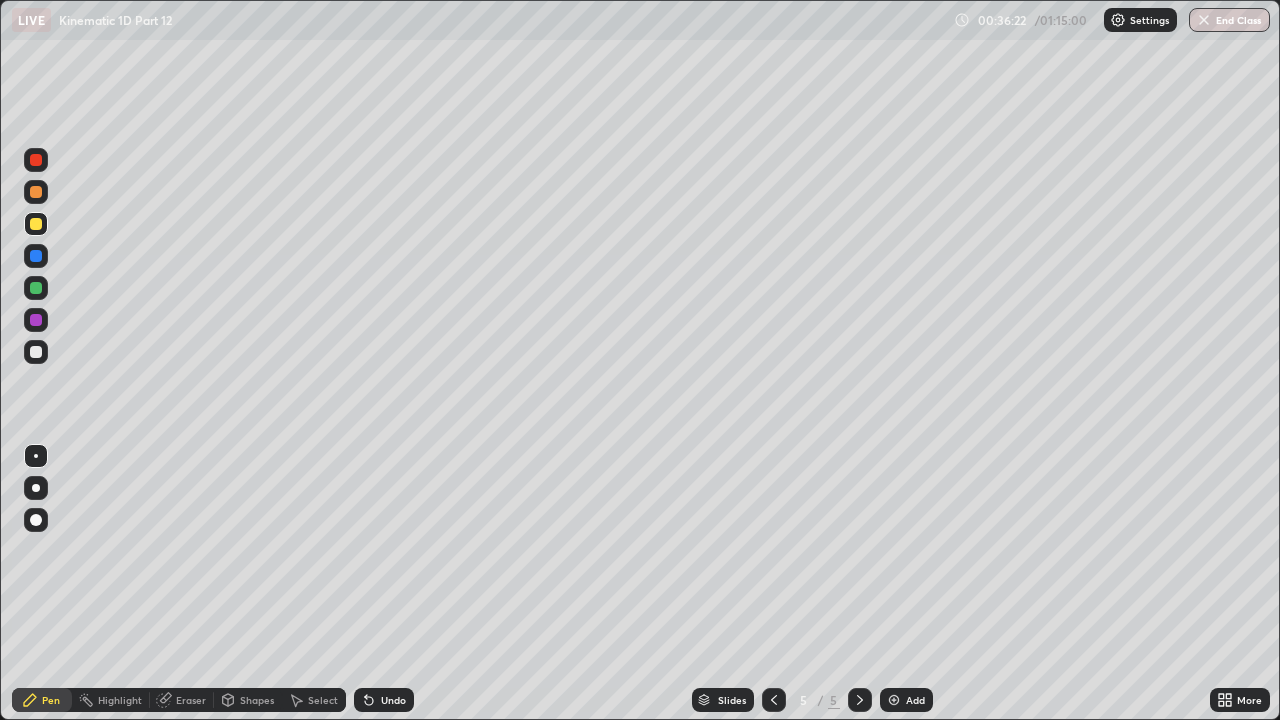 click at bounding box center [36, 352] 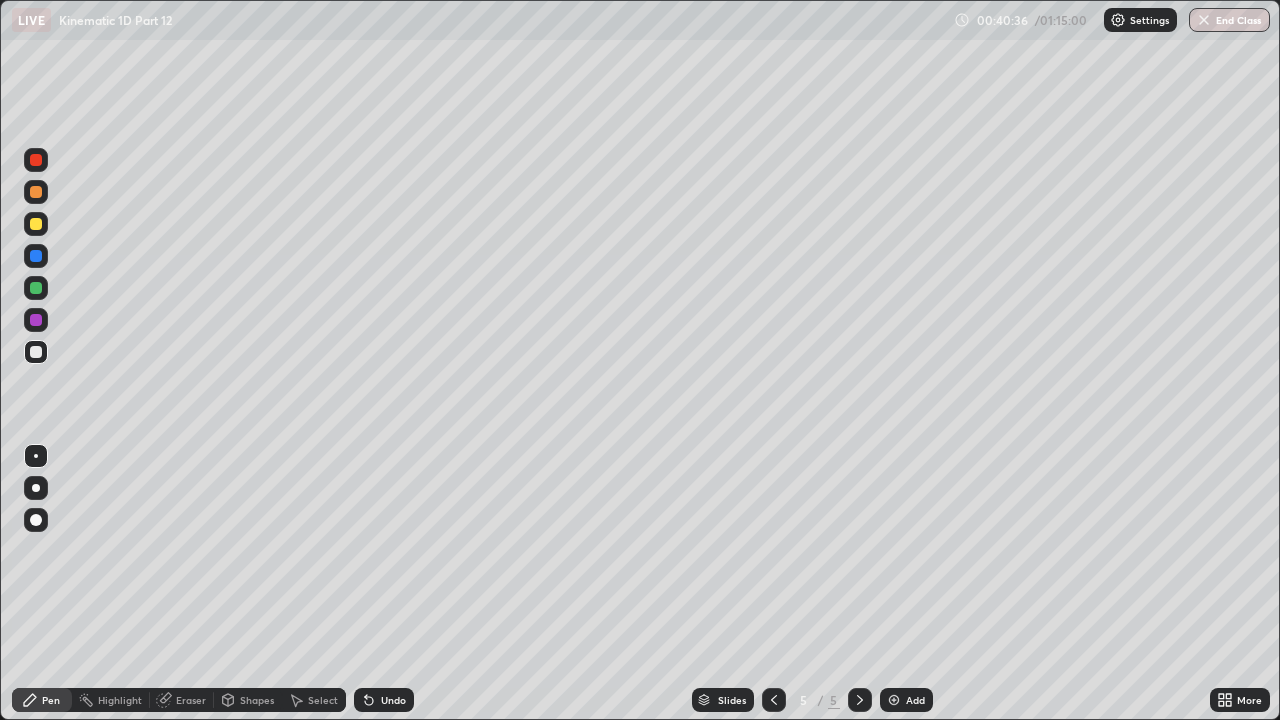 click on "Select" at bounding box center (323, 700) 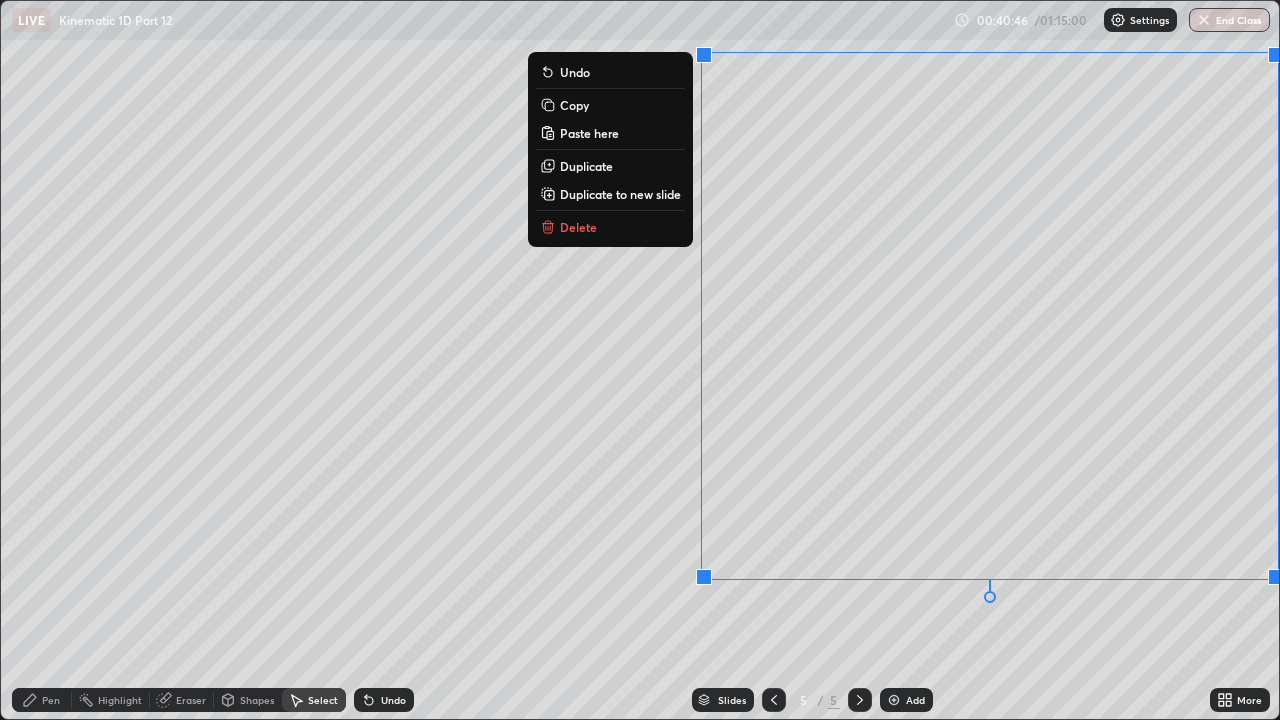 click on "Copy" at bounding box center (574, 105) 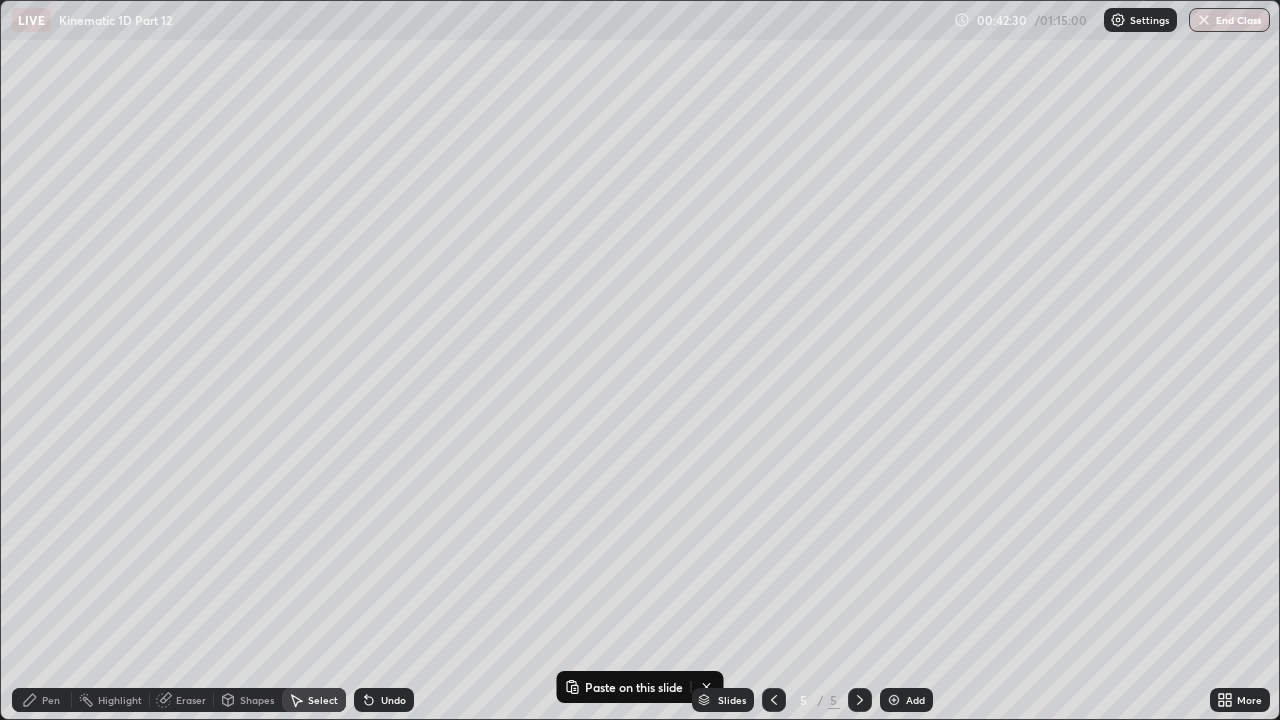 click on "Add" at bounding box center [906, 700] 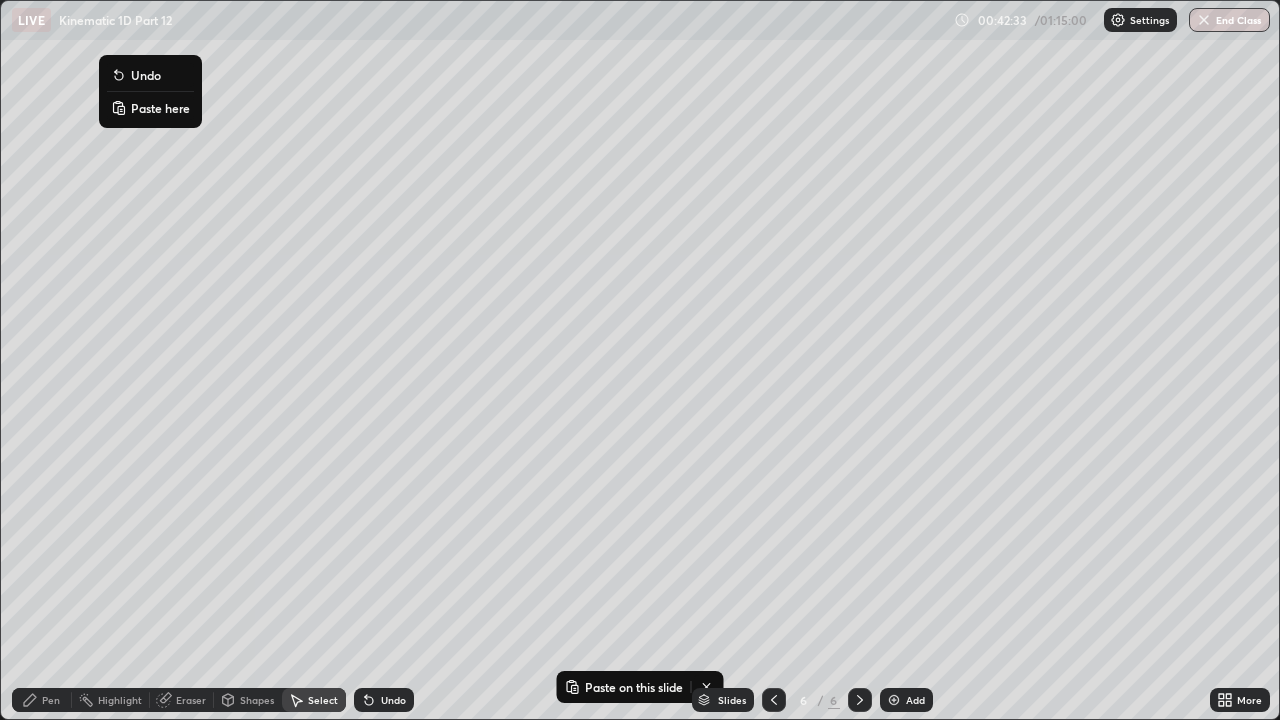 click on "Paste here" at bounding box center (160, 108) 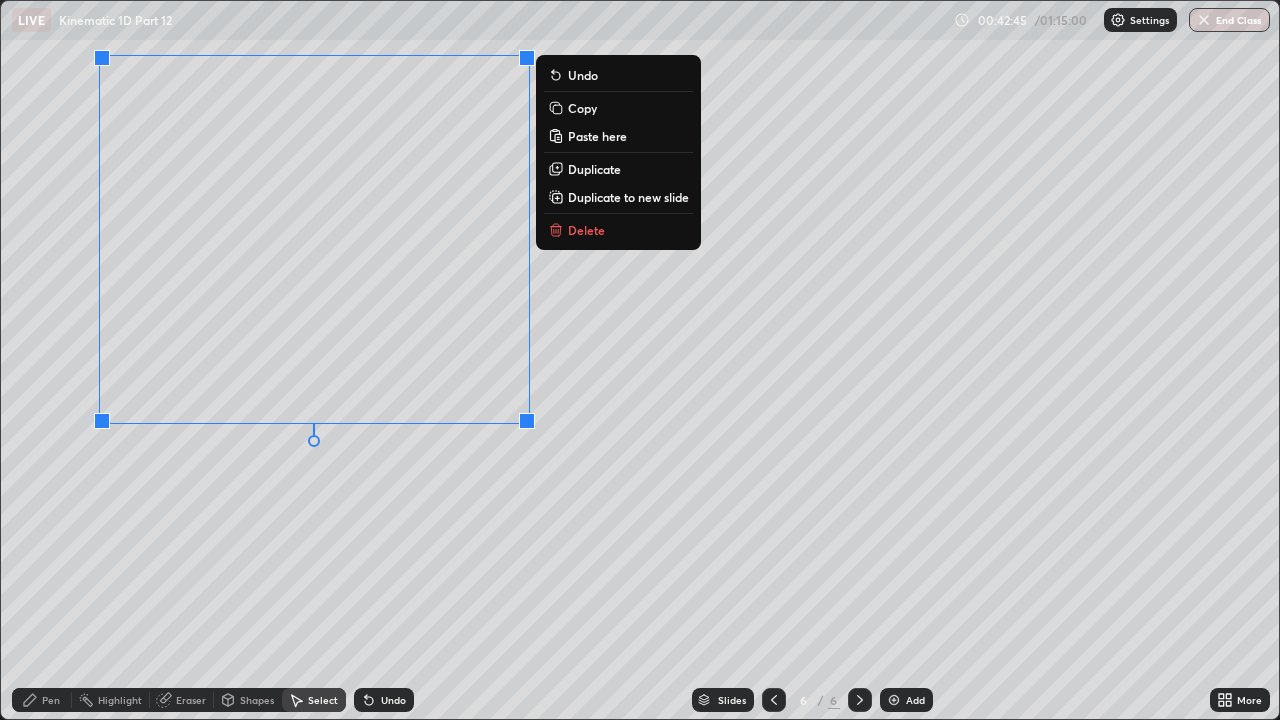 click on "0 ° Undo Copy Paste here Duplicate Duplicate to new slide Delete" at bounding box center [640, 360] 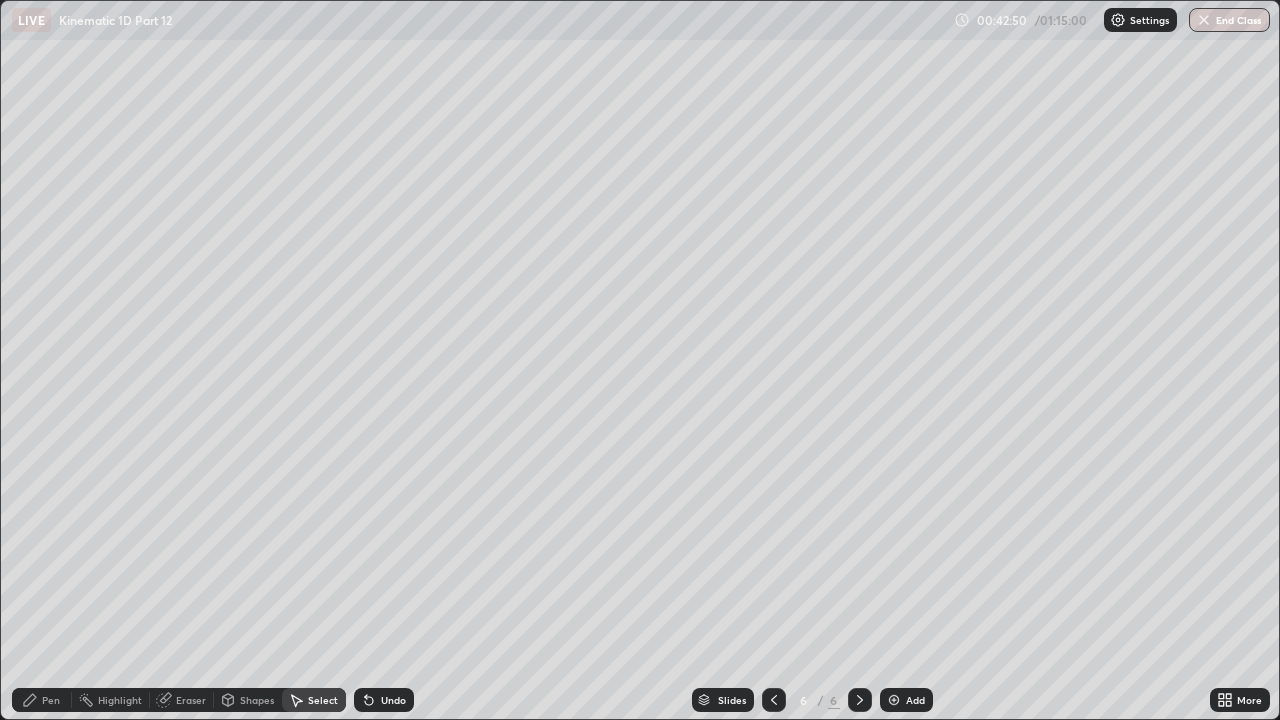 click on "Eraser" at bounding box center [191, 700] 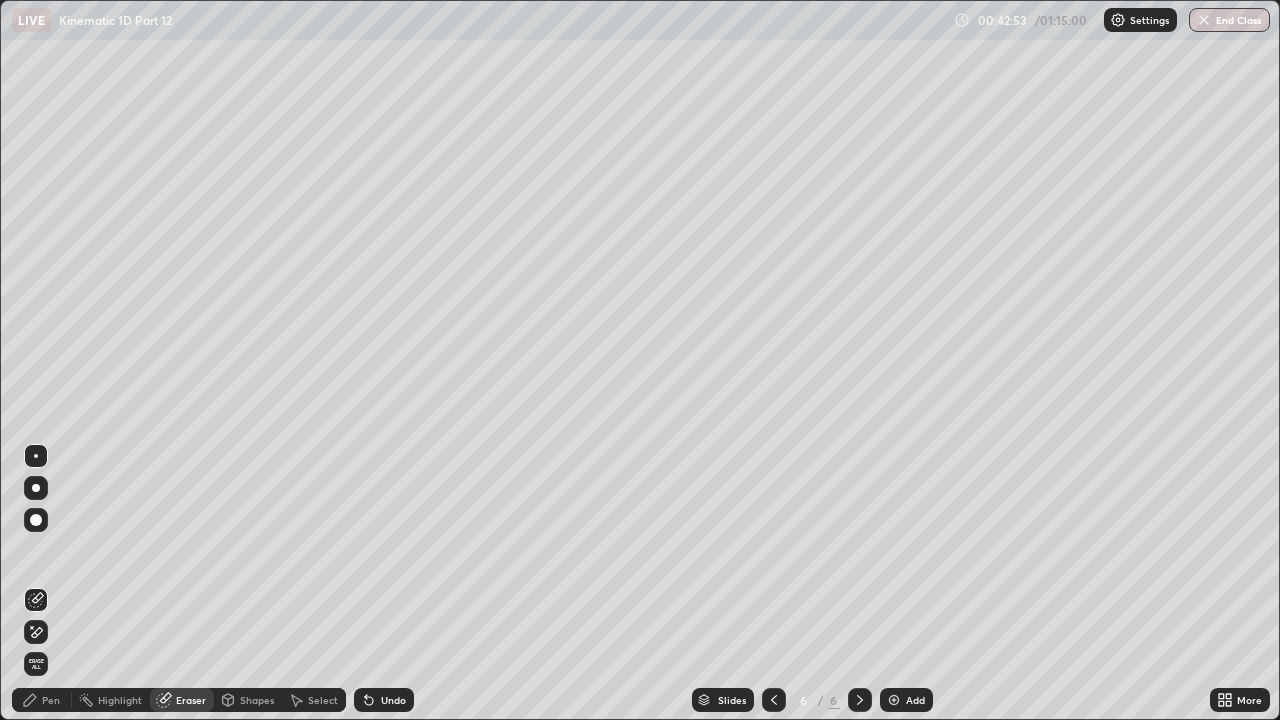 click on "Pen" at bounding box center (42, 700) 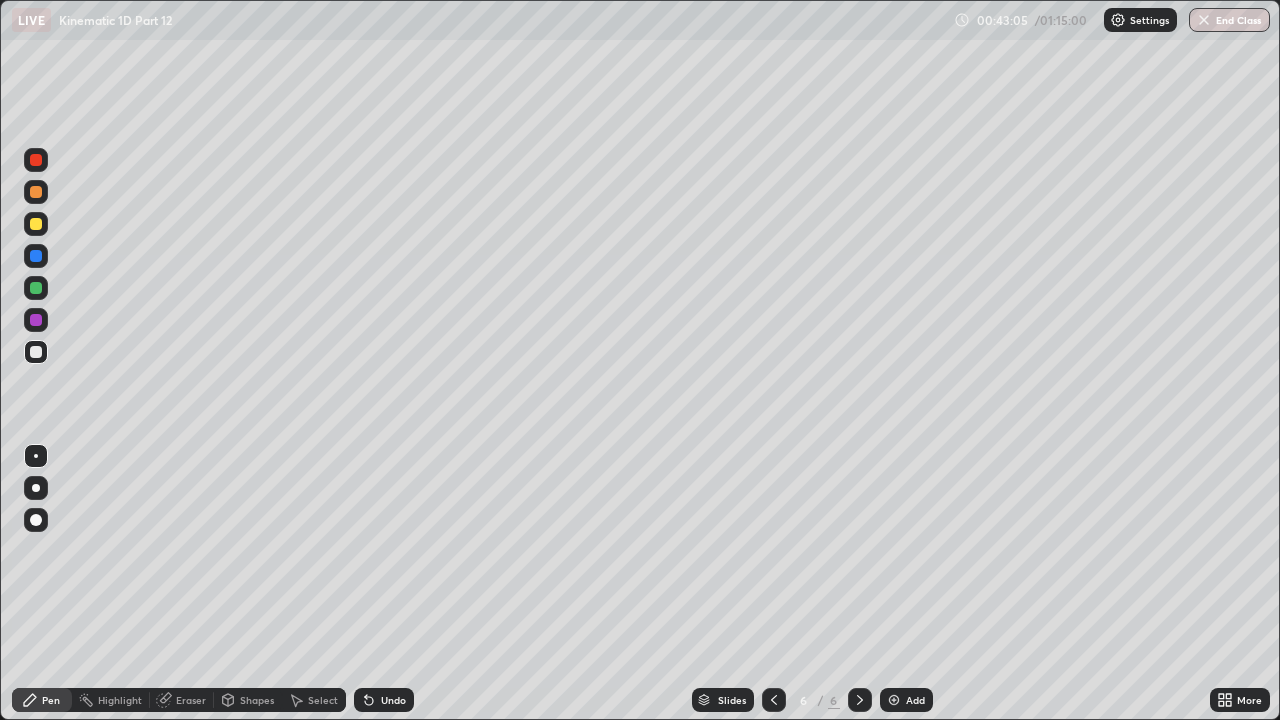 click at bounding box center [36, 224] 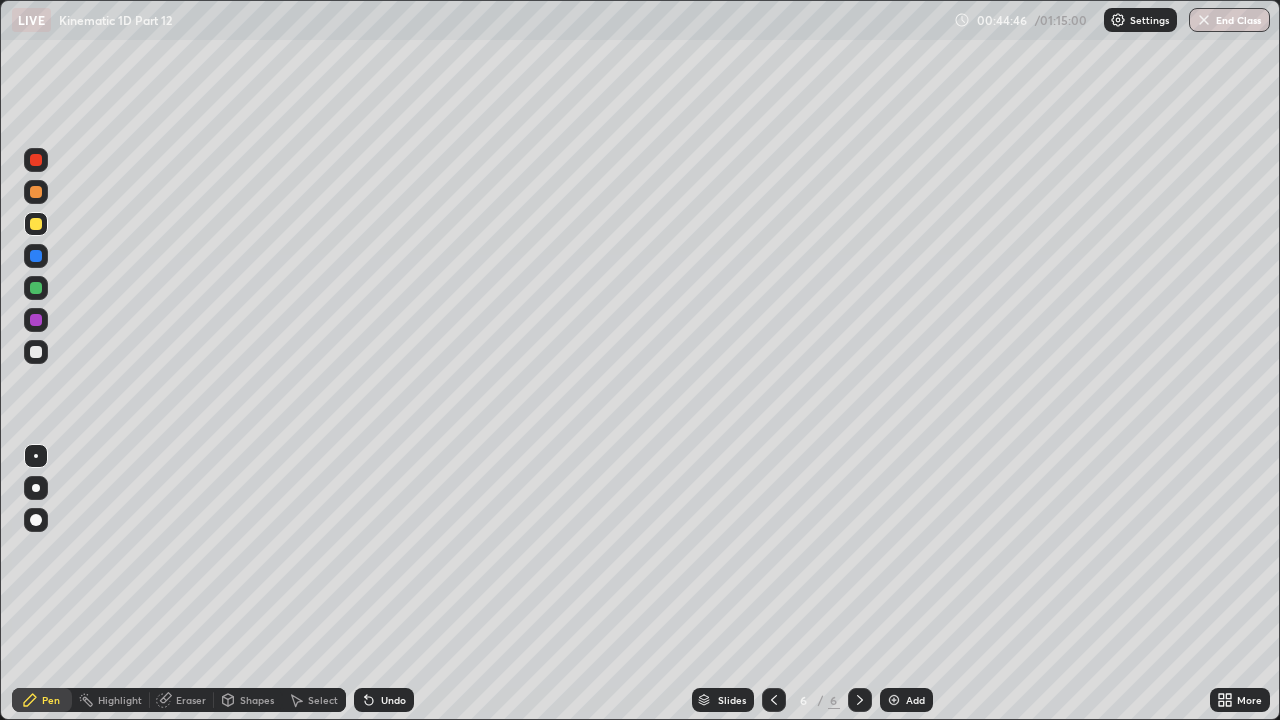 click on "Undo" at bounding box center (384, 700) 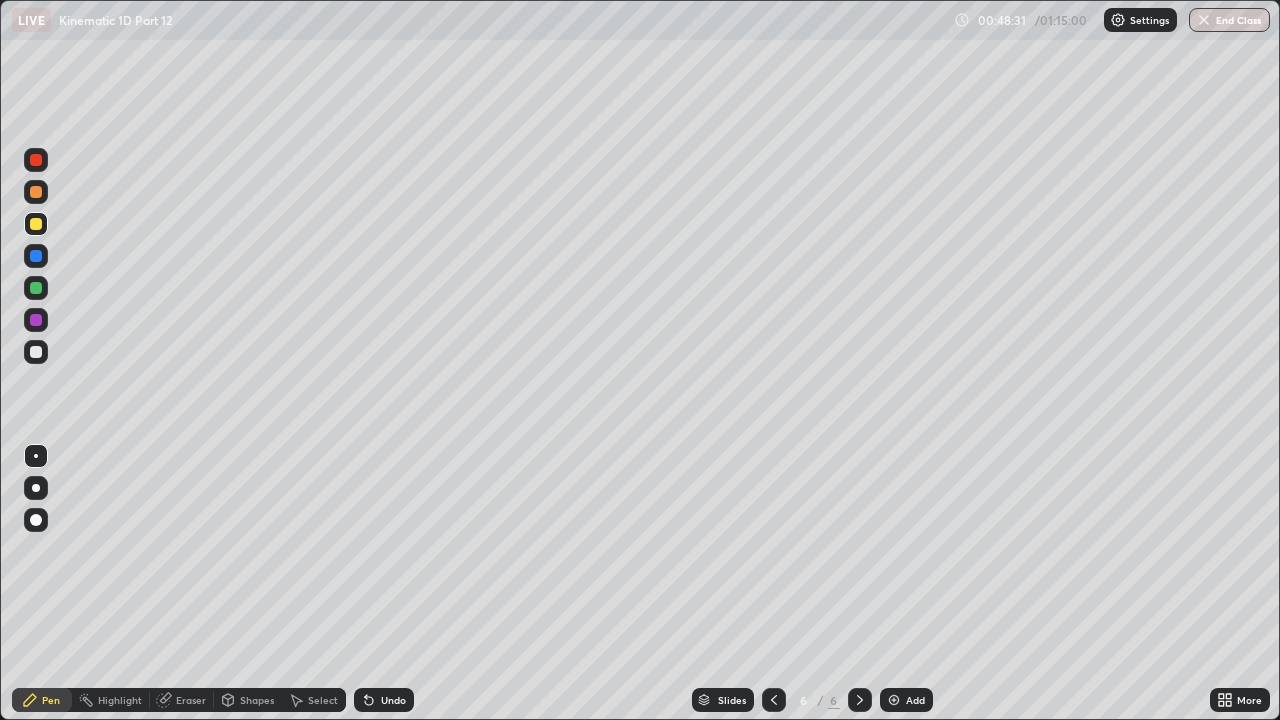click on "Undo" at bounding box center (393, 700) 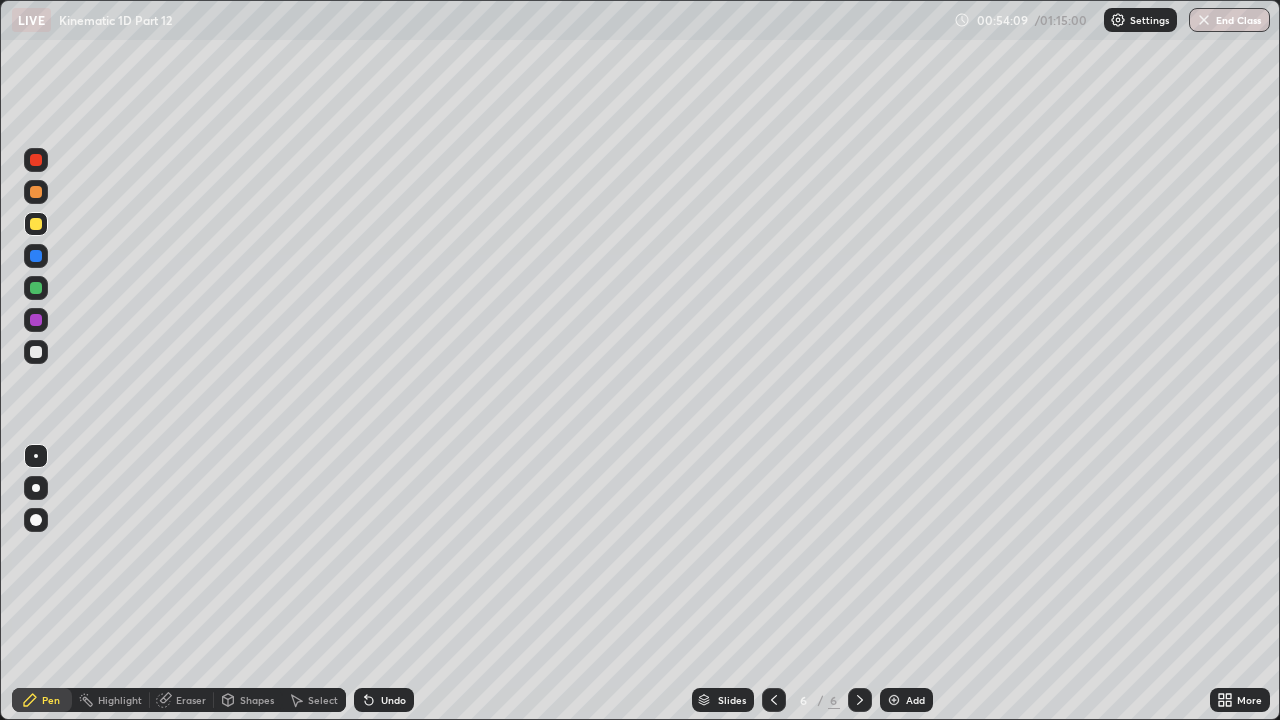 click at bounding box center [894, 700] 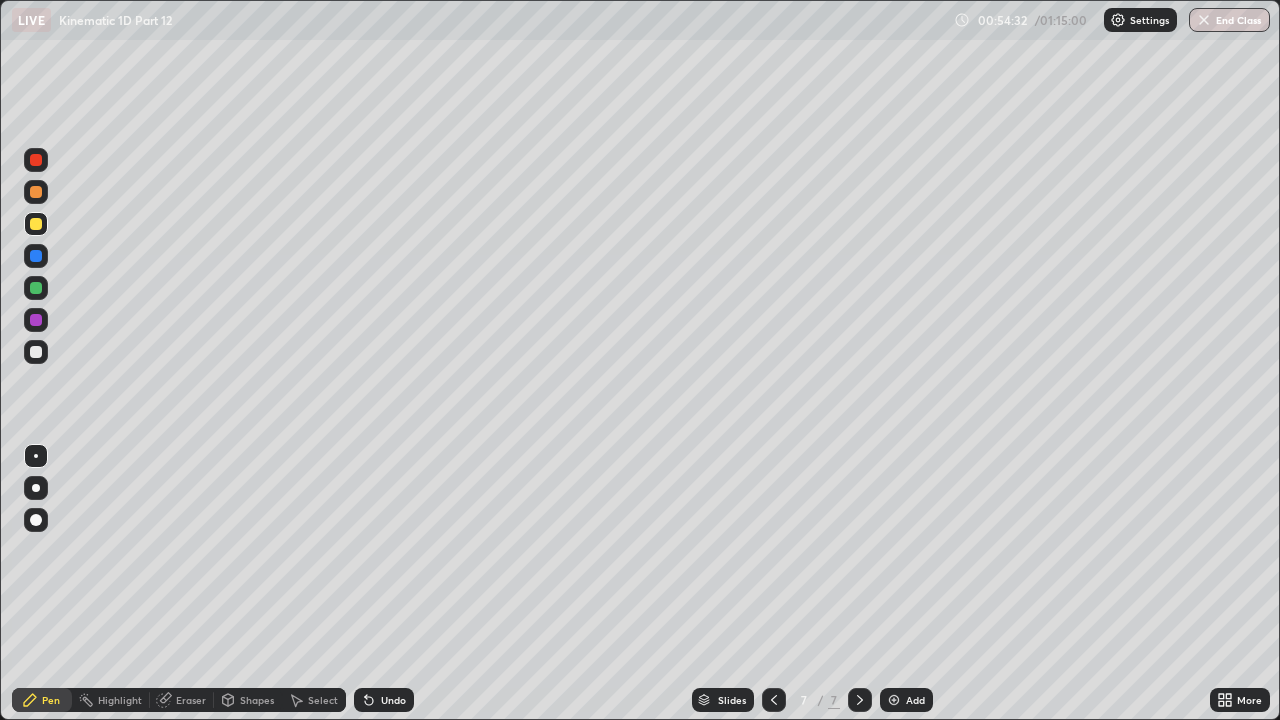 click at bounding box center [36, 352] 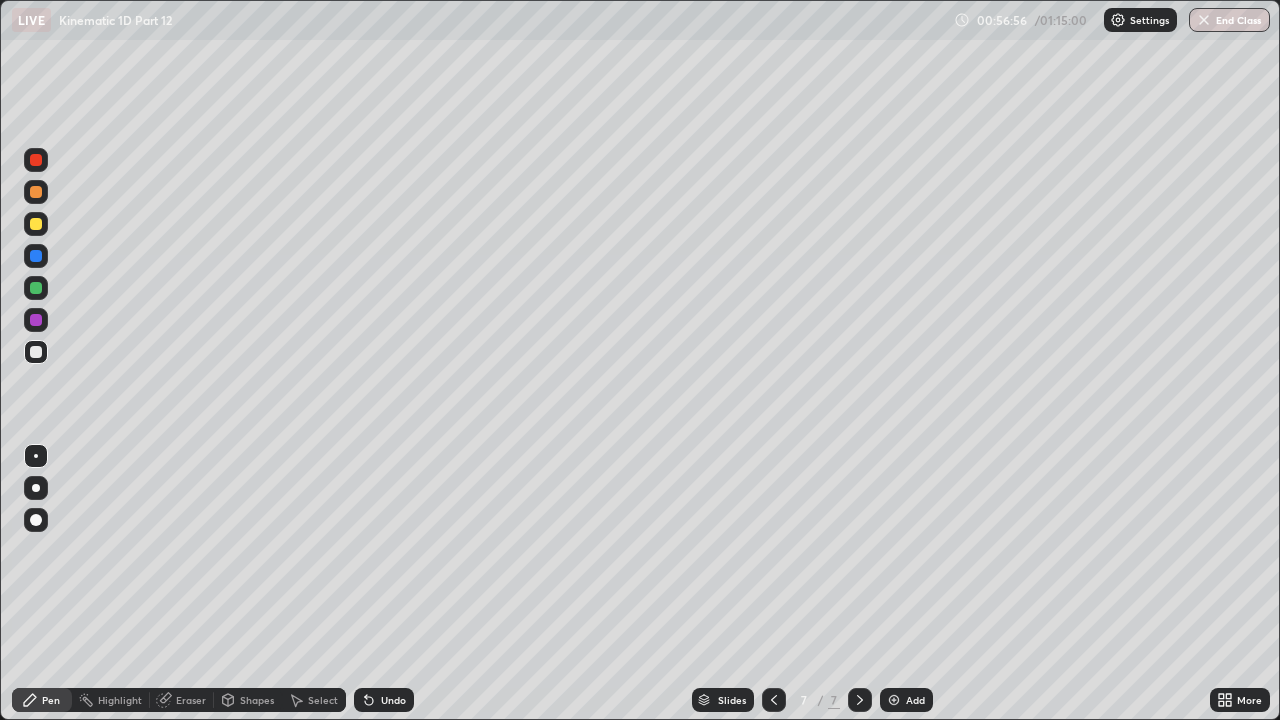 click at bounding box center (36, 224) 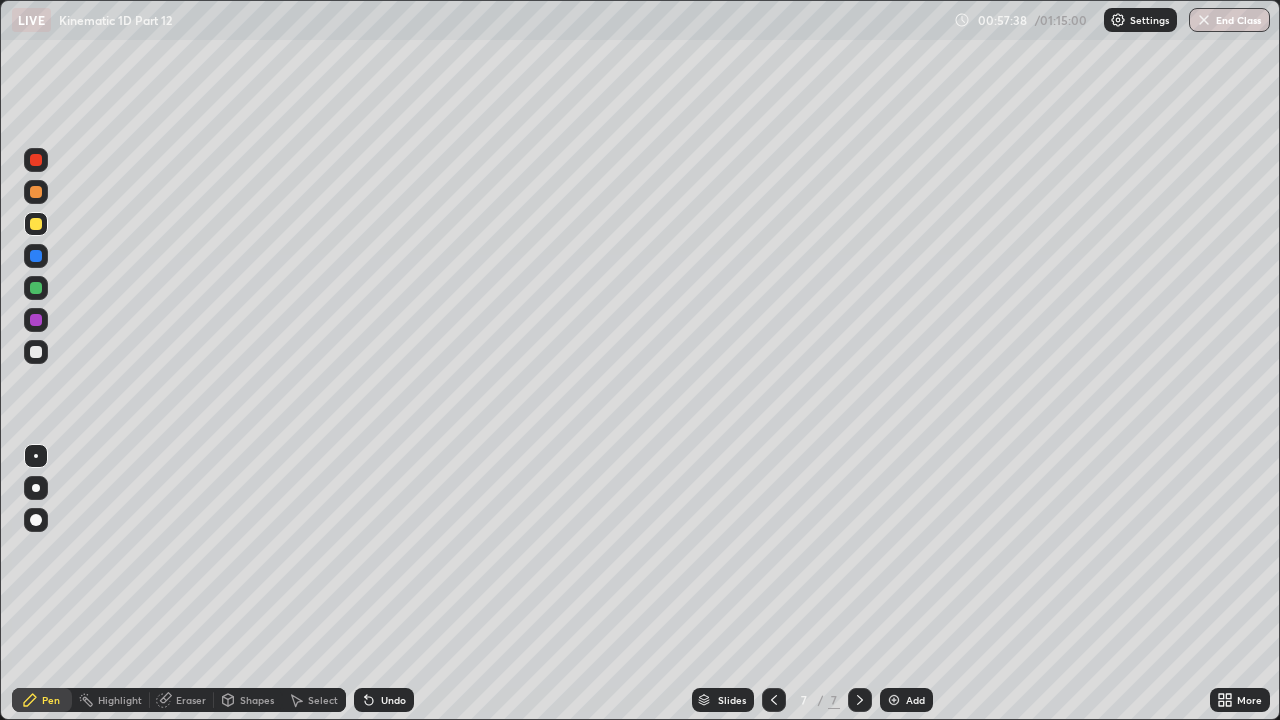 click at bounding box center (36, 352) 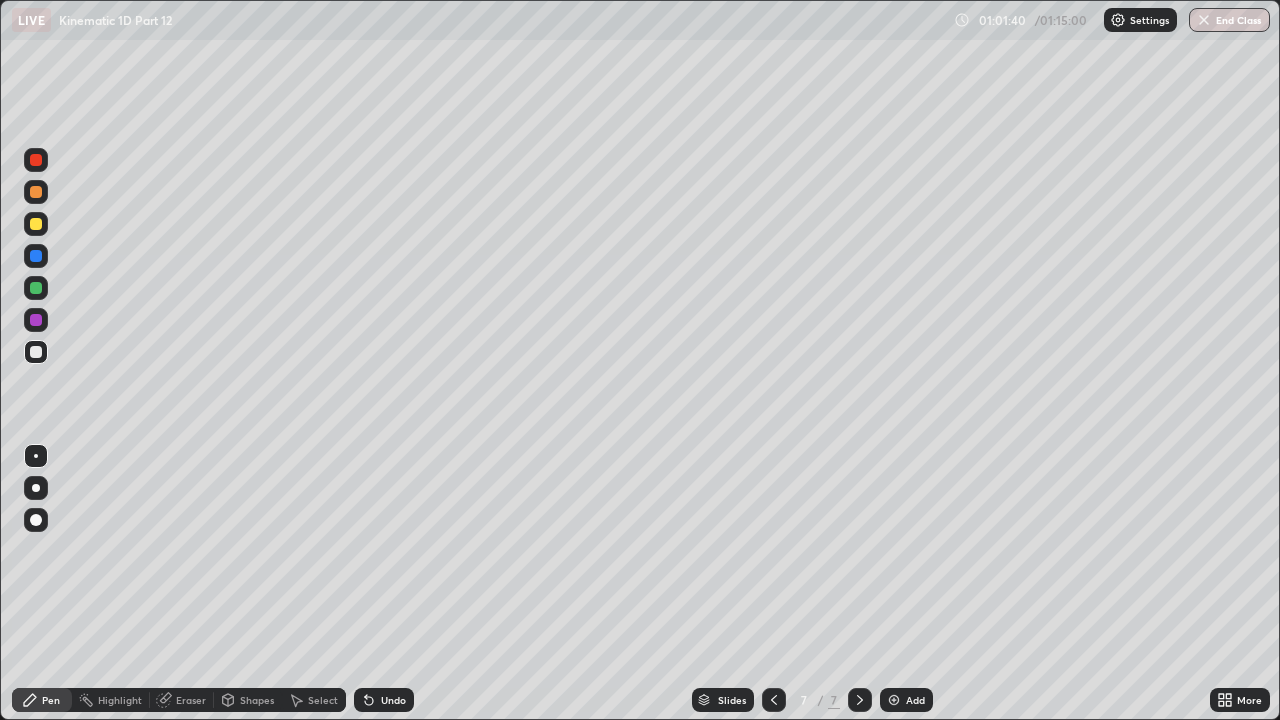 click on "Eraser" at bounding box center (191, 700) 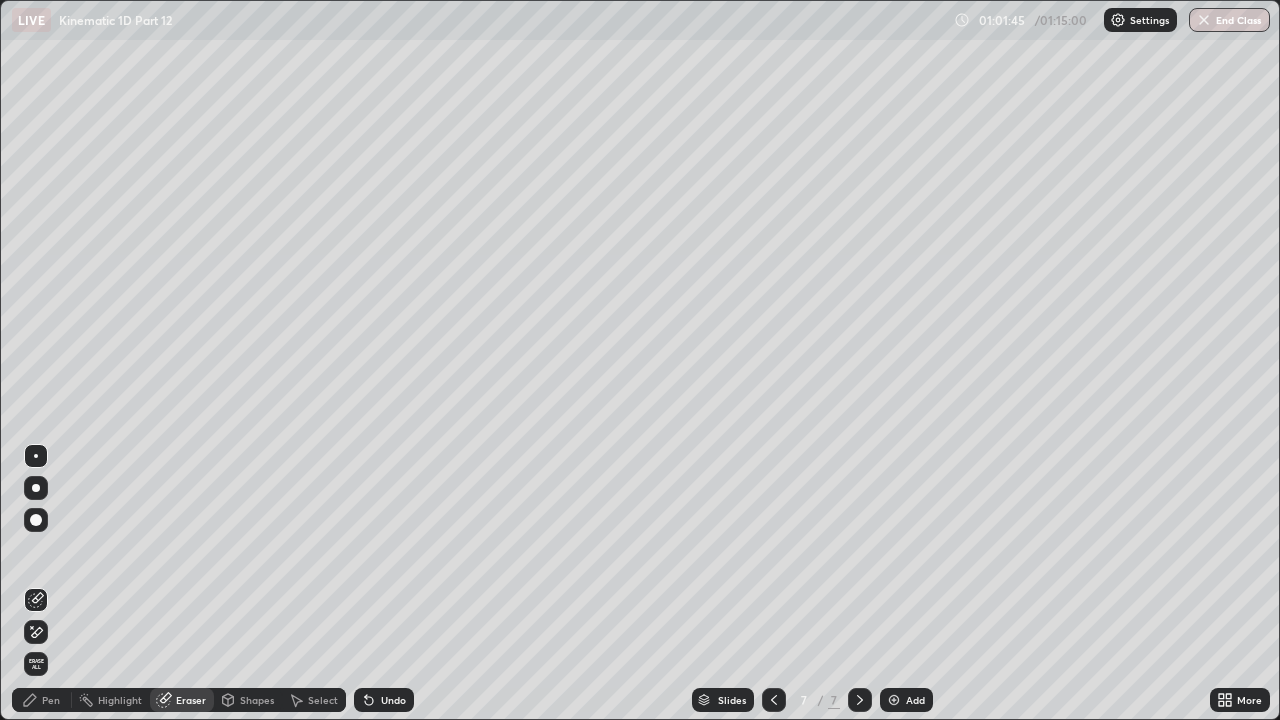 click on "Pen" at bounding box center (51, 700) 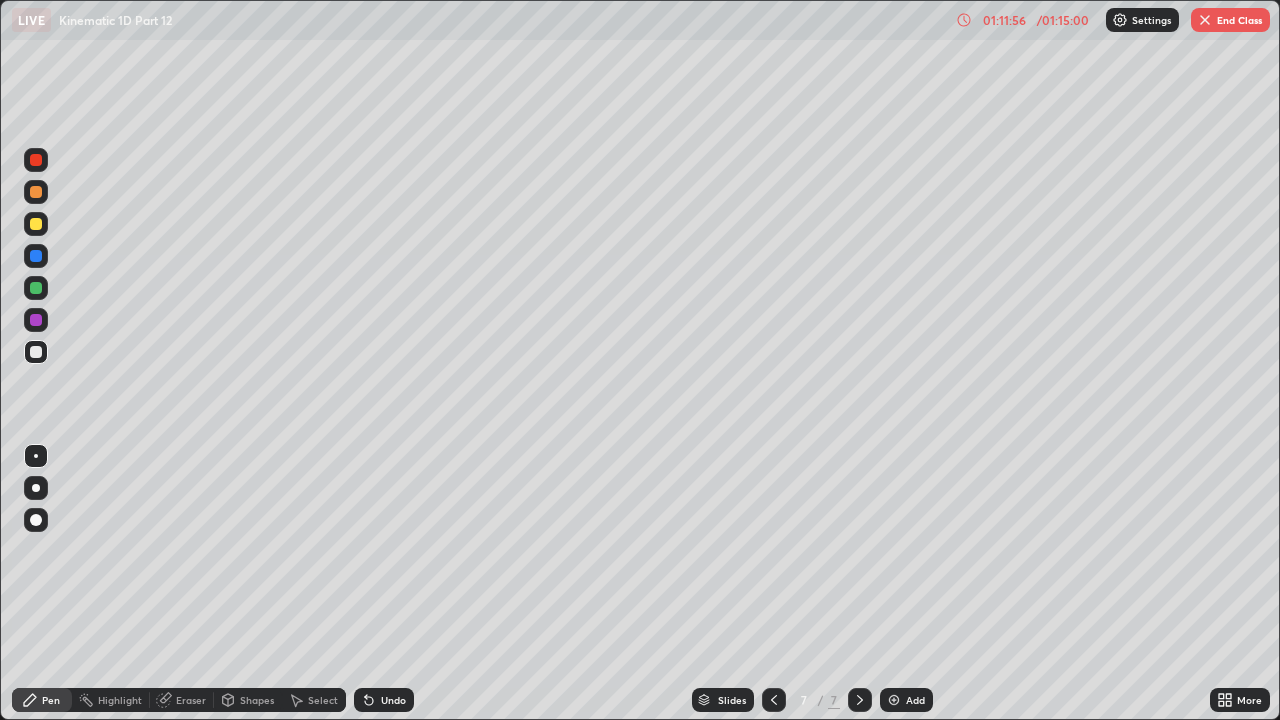 click on "End Class" at bounding box center (1230, 20) 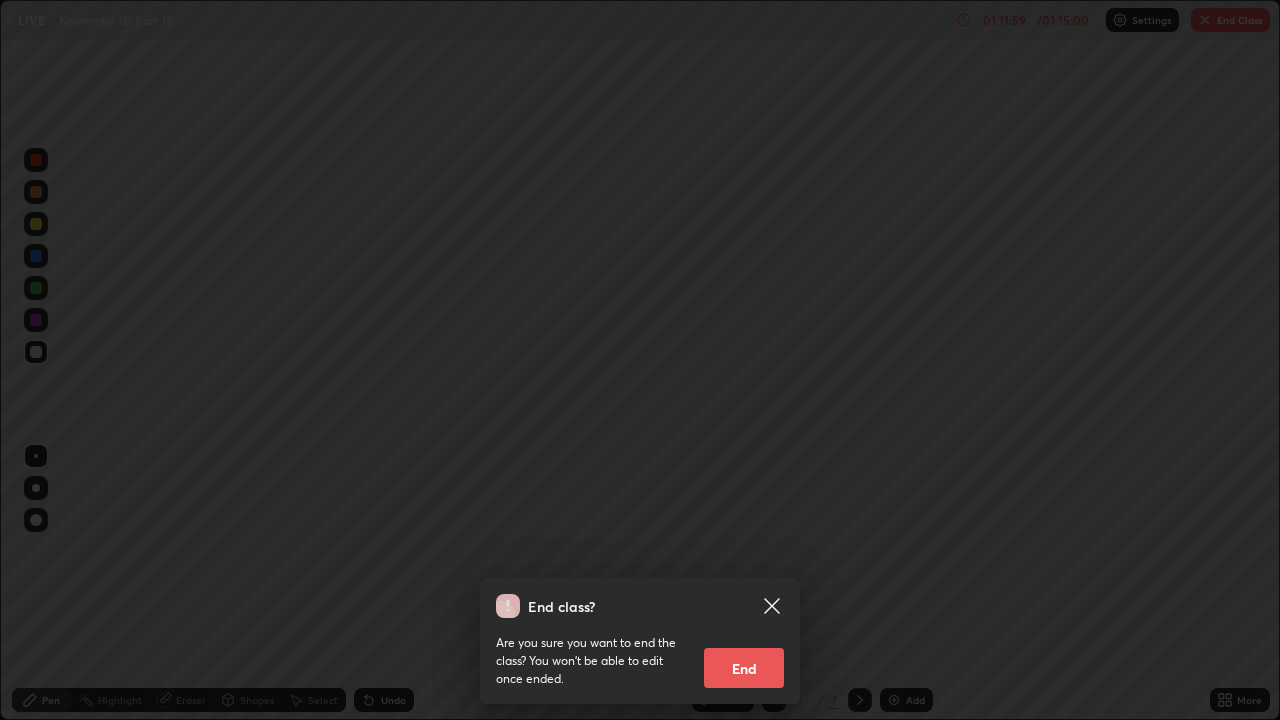 click on "End" at bounding box center [744, 668] 